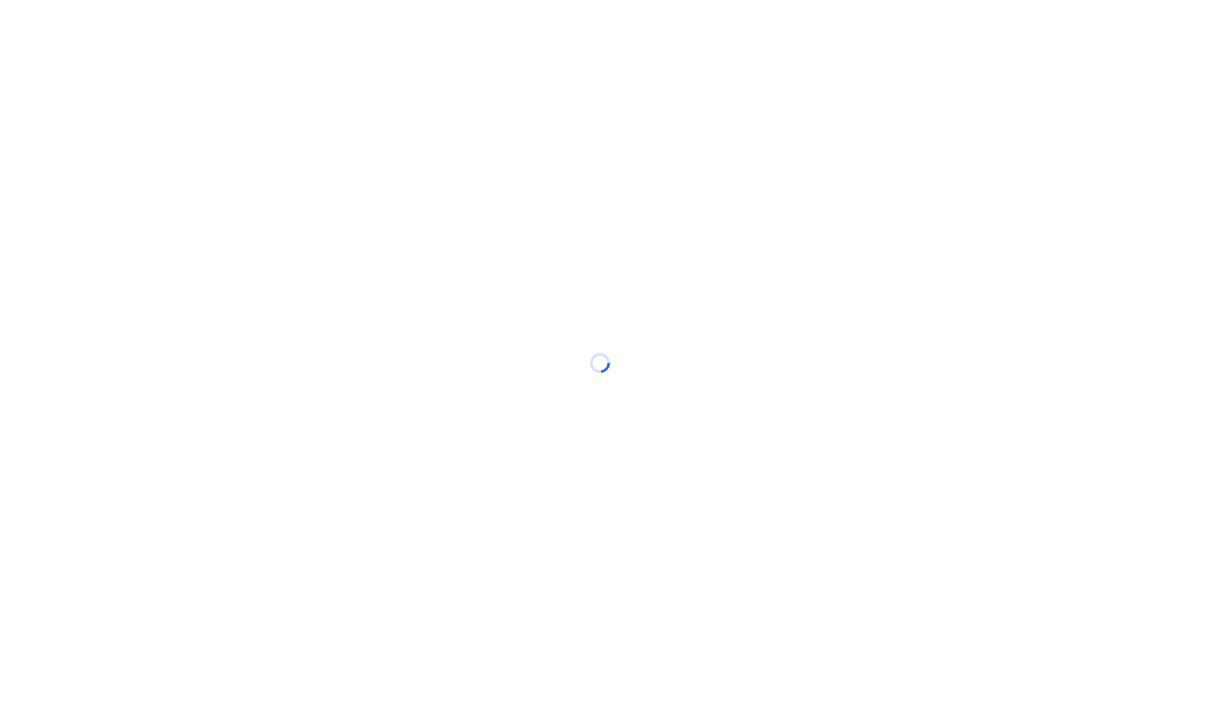 scroll, scrollTop: 0, scrollLeft: 0, axis: both 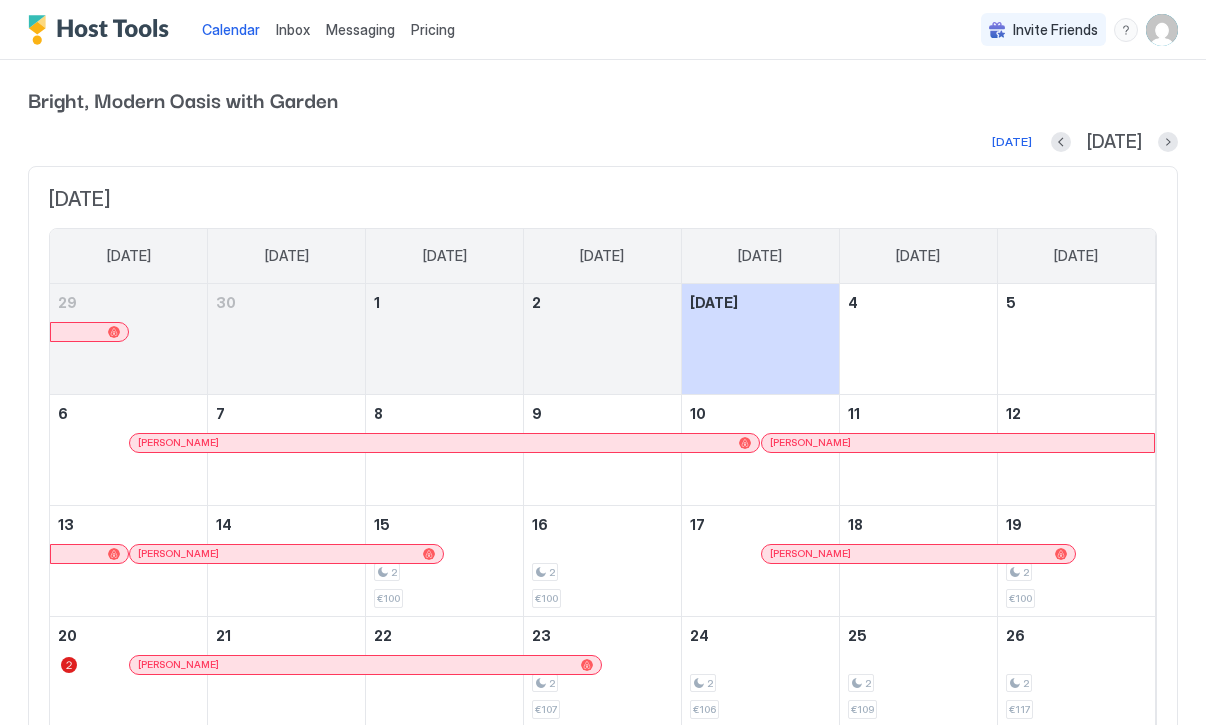click at bounding box center [1162, 30] 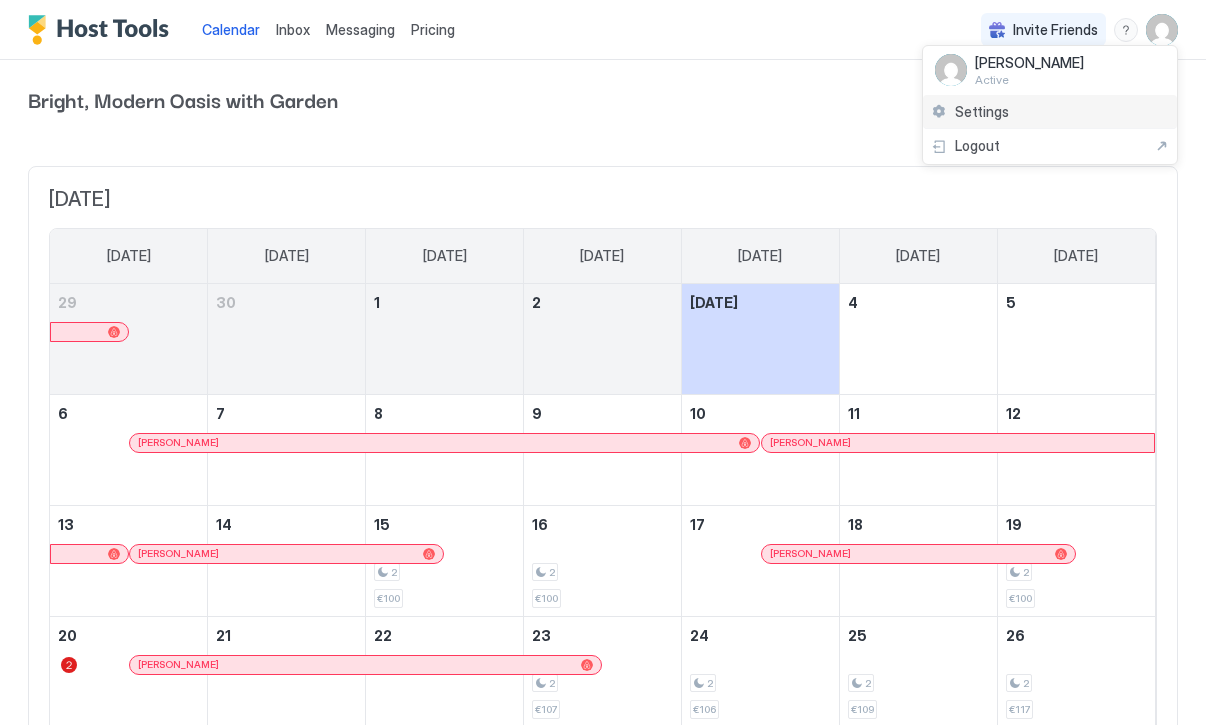 click on "Settings" at bounding box center [1050, 112] 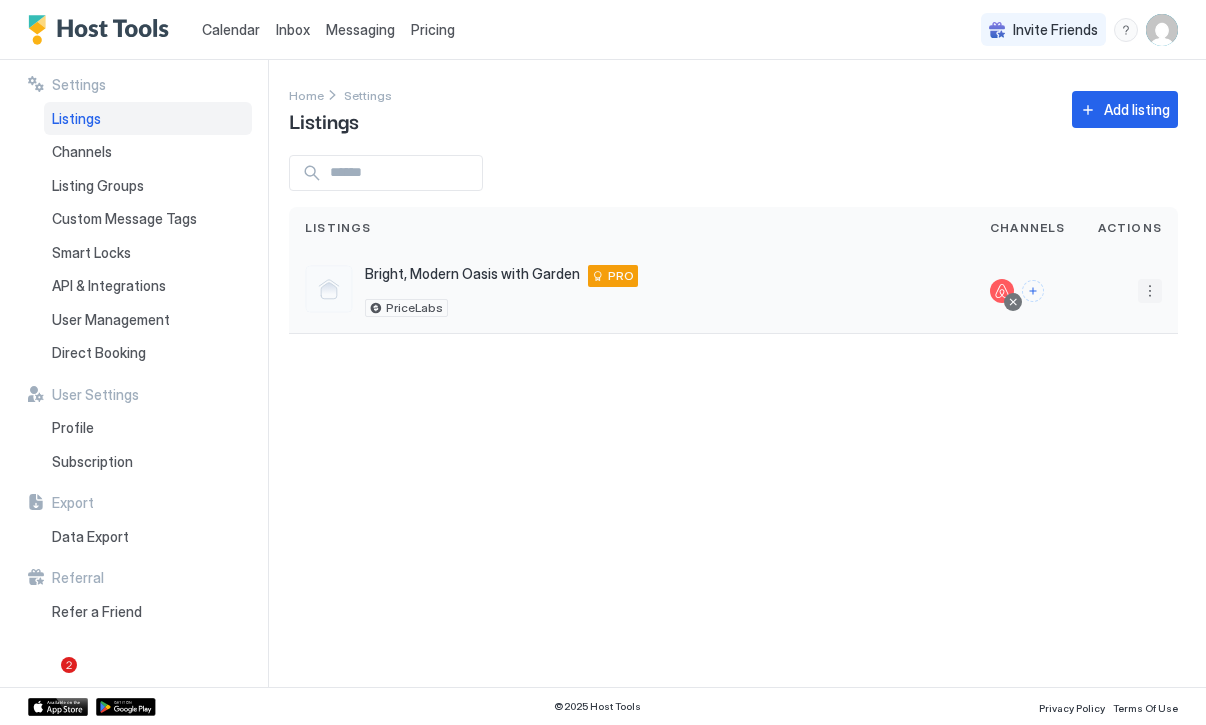 click at bounding box center [1150, 291] 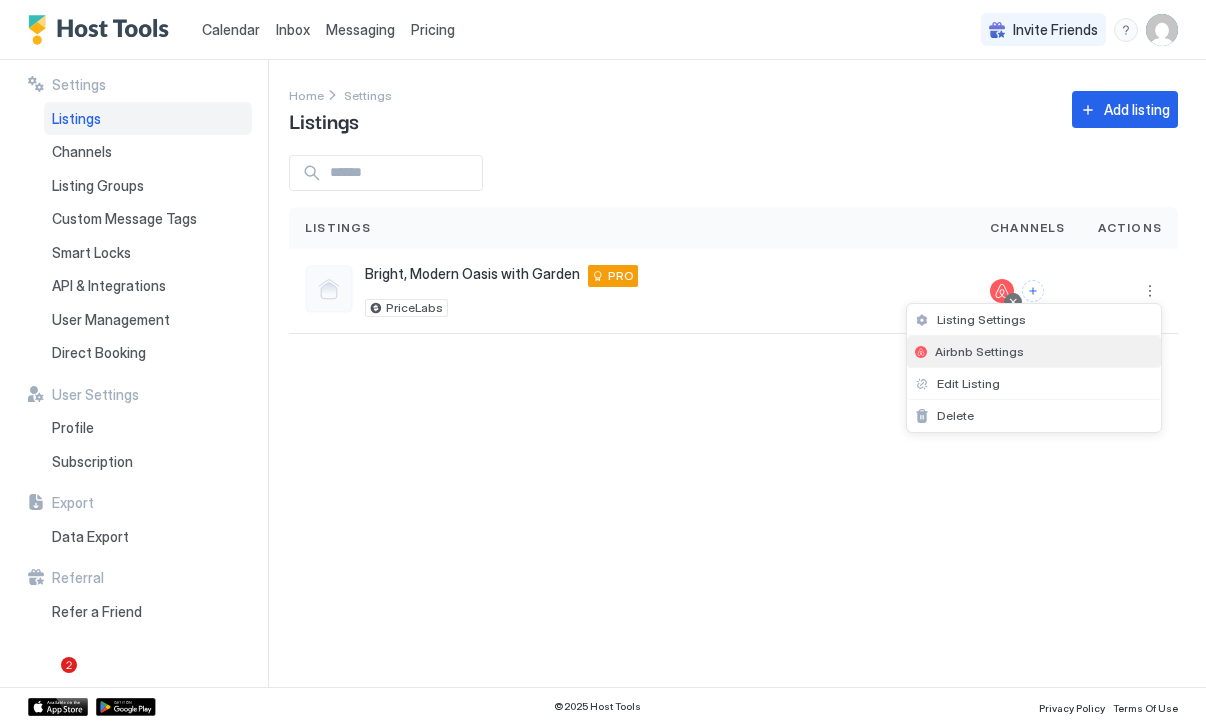 click on "Airbnb Settings" at bounding box center (1034, 352) 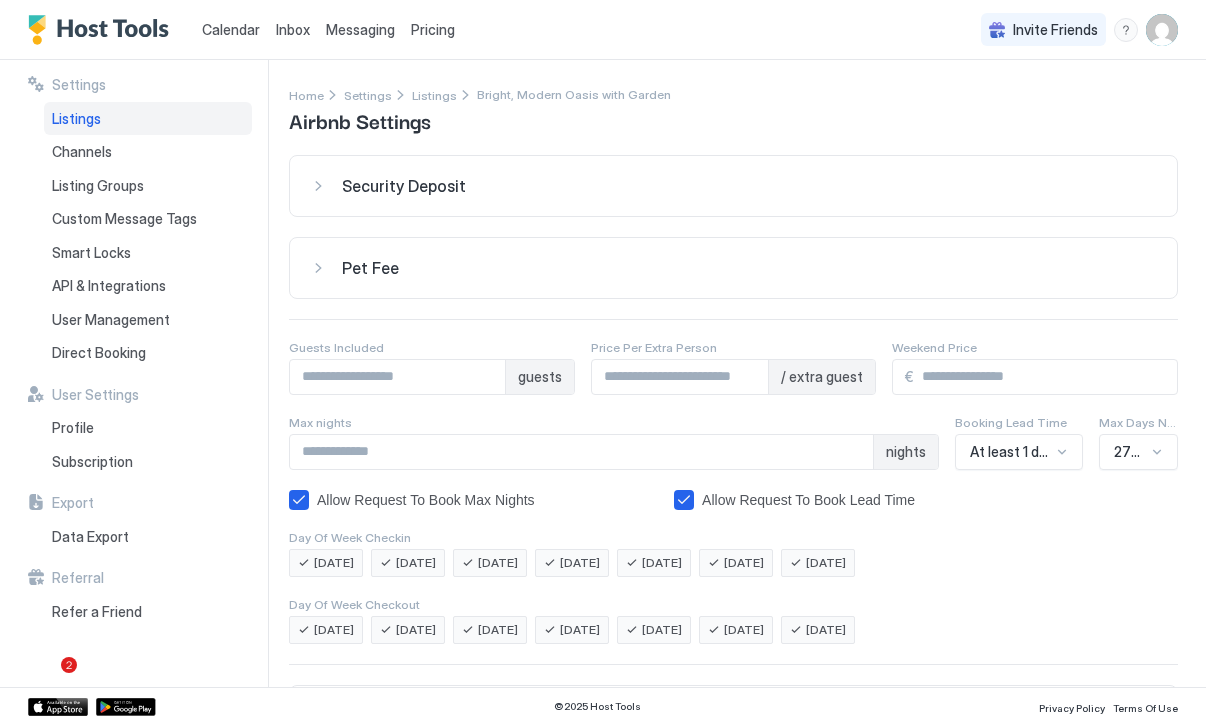 scroll, scrollTop: 0, scrollLeft: 0, axis: both 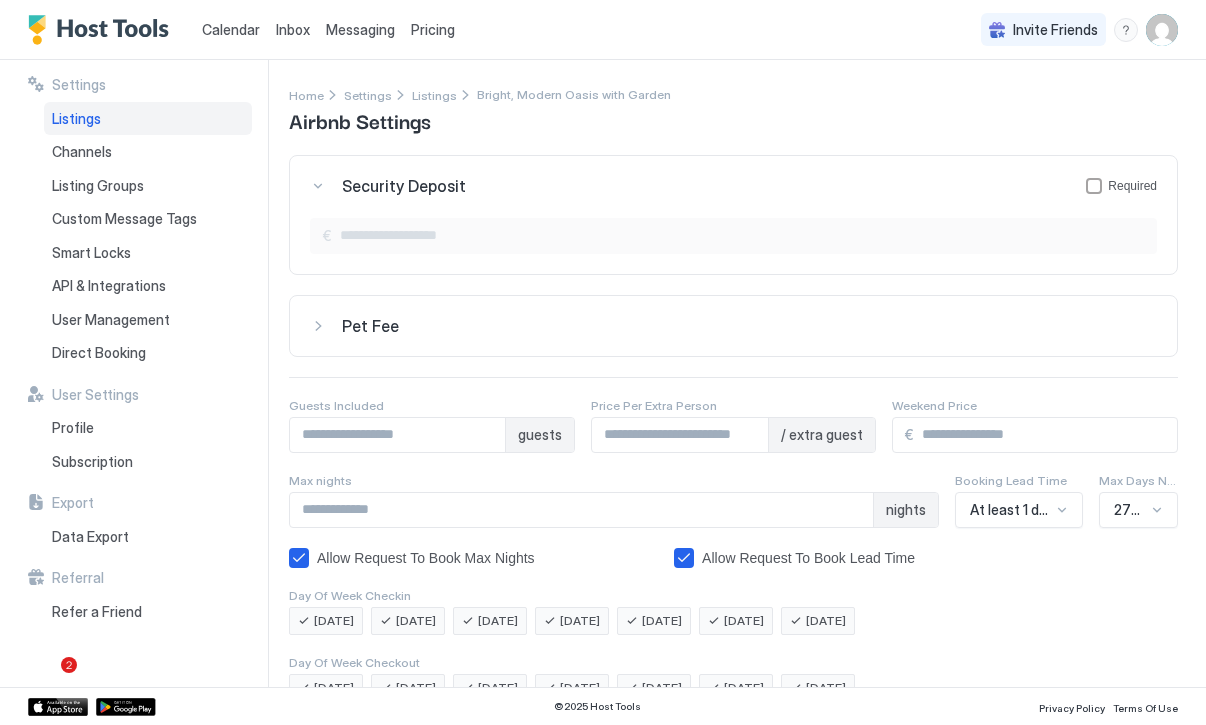 click on "Security Deposit" at bounding box center (404, 186) 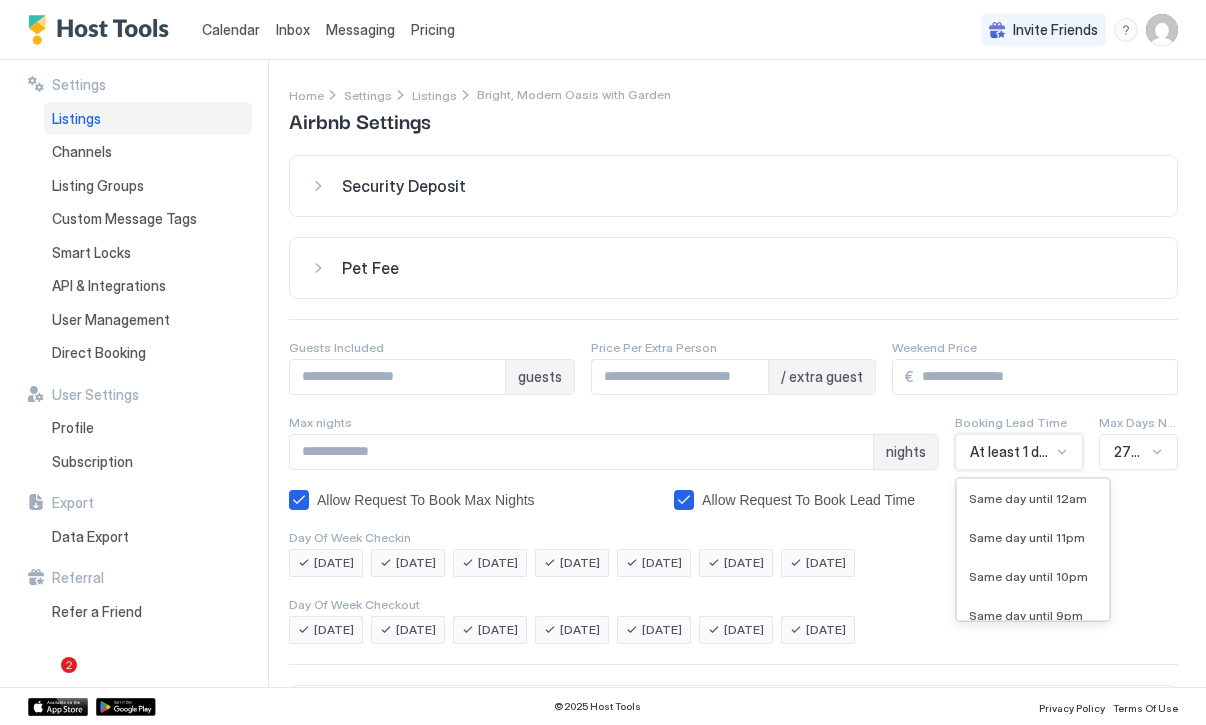 click on "At least 1 day notice selected, 25 of 28. 28 results available. Use Up and Down to choose options, press Enter to select the currently focused option, press Escape to exit the menu, press Tab to select the option and exit the menu. At least 1 day notice Same day until 12am Same day until 11pm Same day until 10pm Same day until 9pm Same day until 8pm Same day until 7pm Same day until 6pm Same day until 5pm Same day until 4pm Same day until 3pm Same day until 2pm Same day until 1pm Same day until 12pm Same day until 11am Same day until 10am Same day until 9am Same day until 8am Same day until 7am Same day until 6am Same day until 5am Same day until 4am Same day until 3am Same day until 2am Same day until 1am At least 1 day notice At least 2 days notice At least 3 days notice At least 7 days notice" at bounding box center [1019, 452] 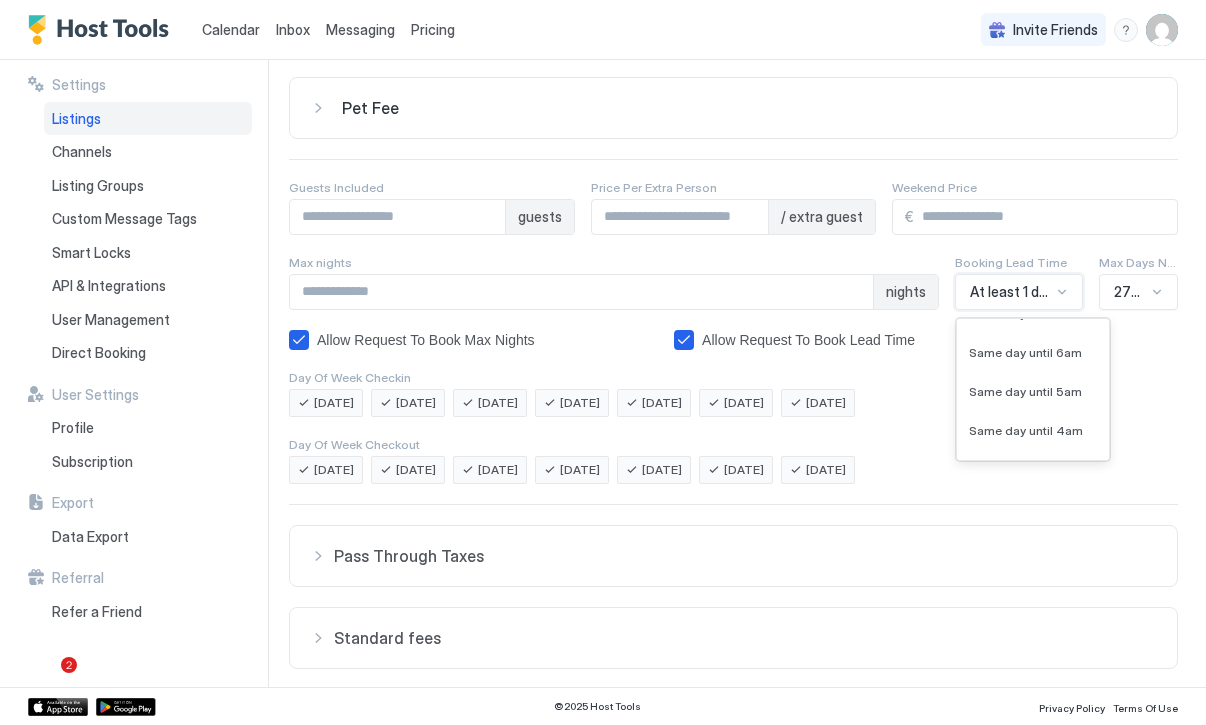 scroll, scrollTop: 161, scrollLeft: 0, axis: vertical 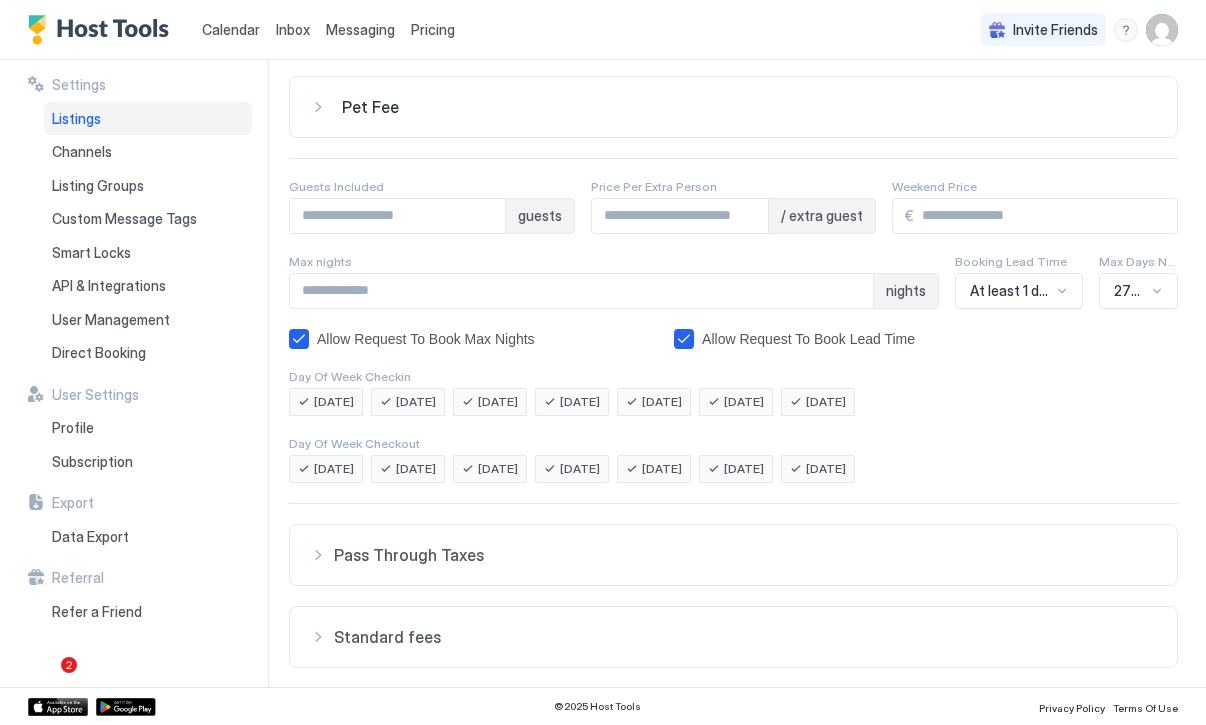 click on "[DATE] [DATE] [DATE] [DATE] [DATE] [DATE] [DATE]" at bounding box center (733, 402) 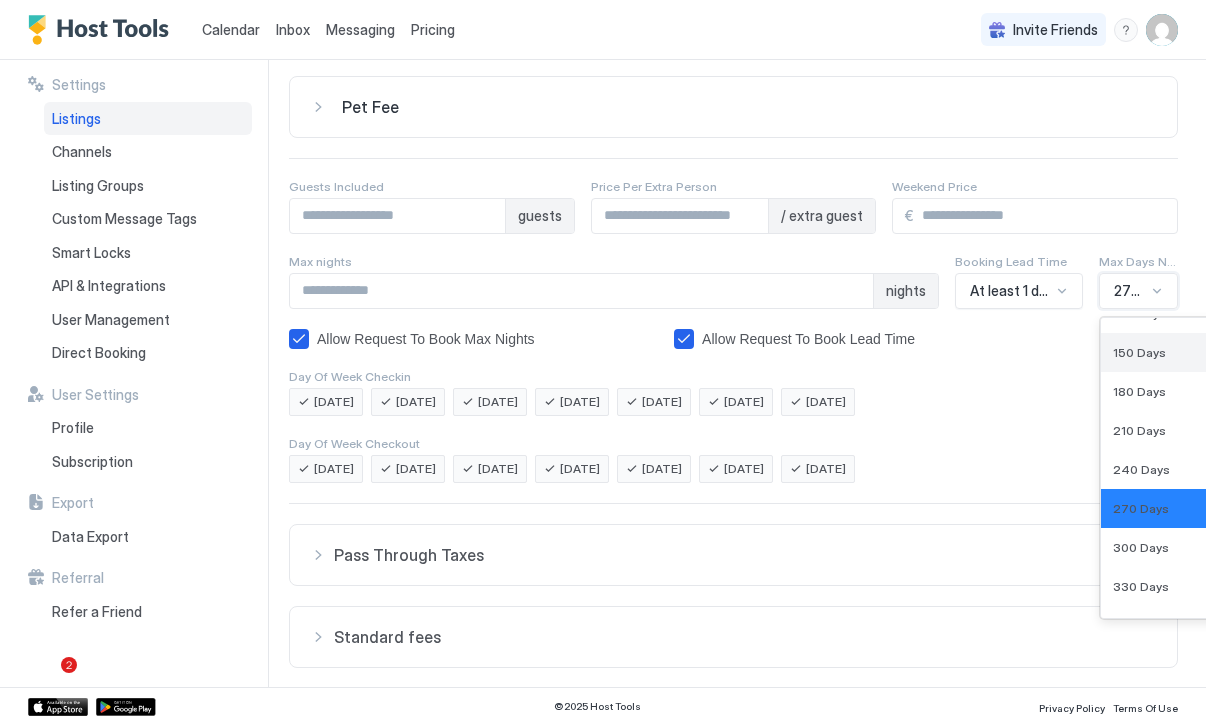 scroll, scrollTop: 246, scrollLeft: 0, axis: vertical 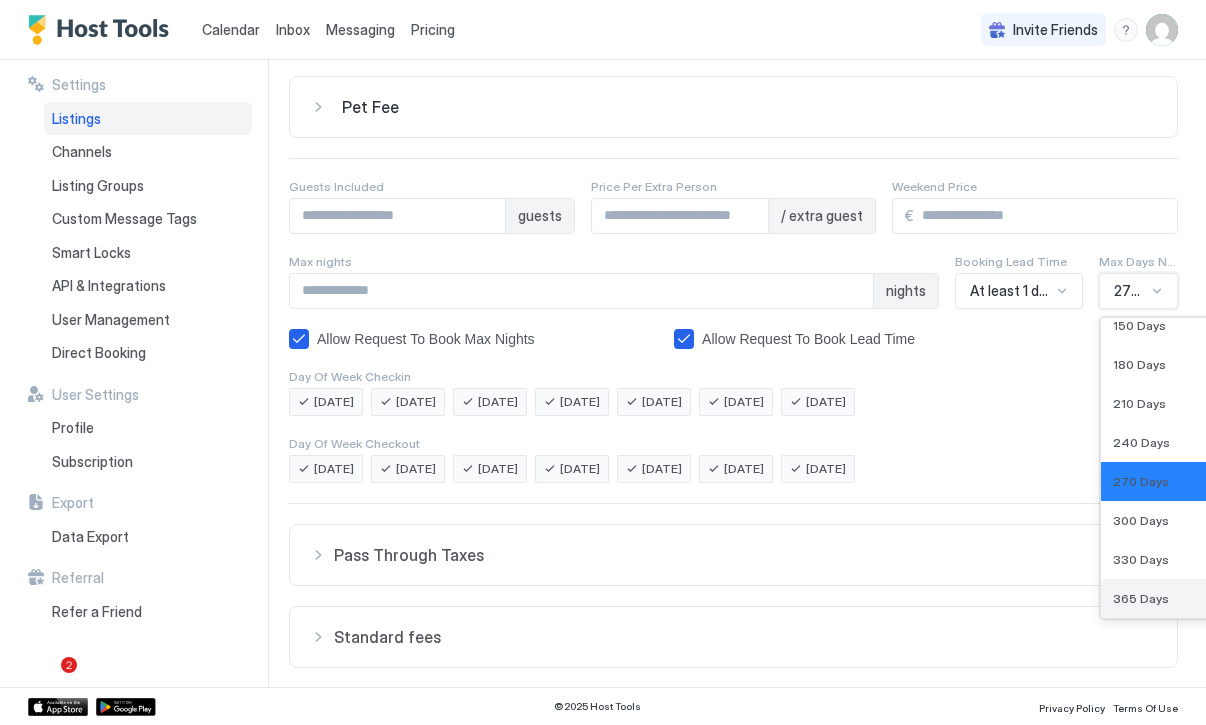 click on "365 Days" at bounding box center [1175, 598] 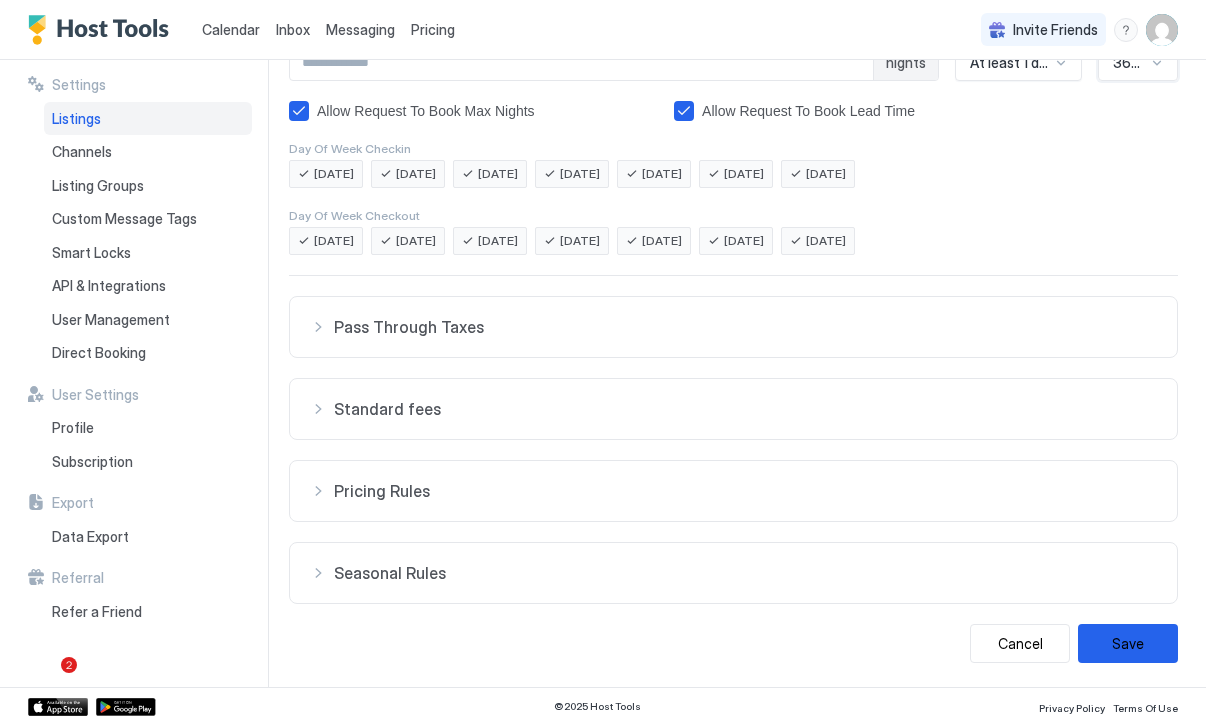 scroll, scrollTop: 389, scrollLeft: 0, axis: vertical 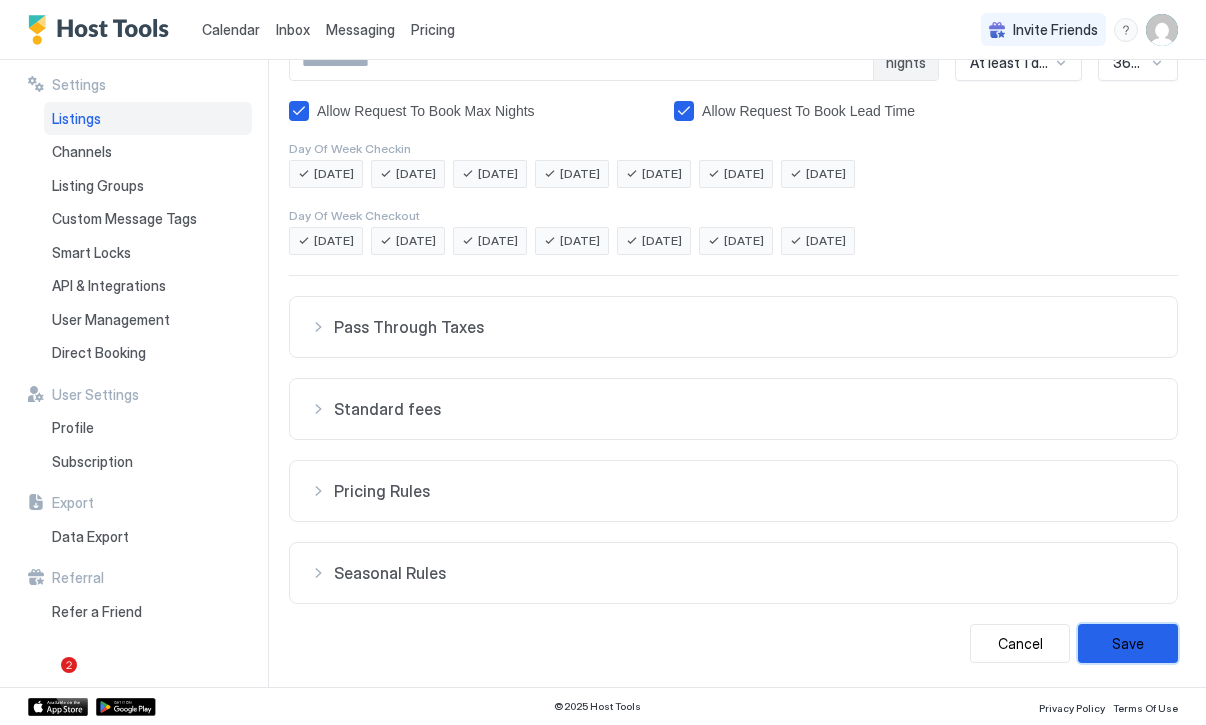 click on "Save" at bounding box center (1128, 643) 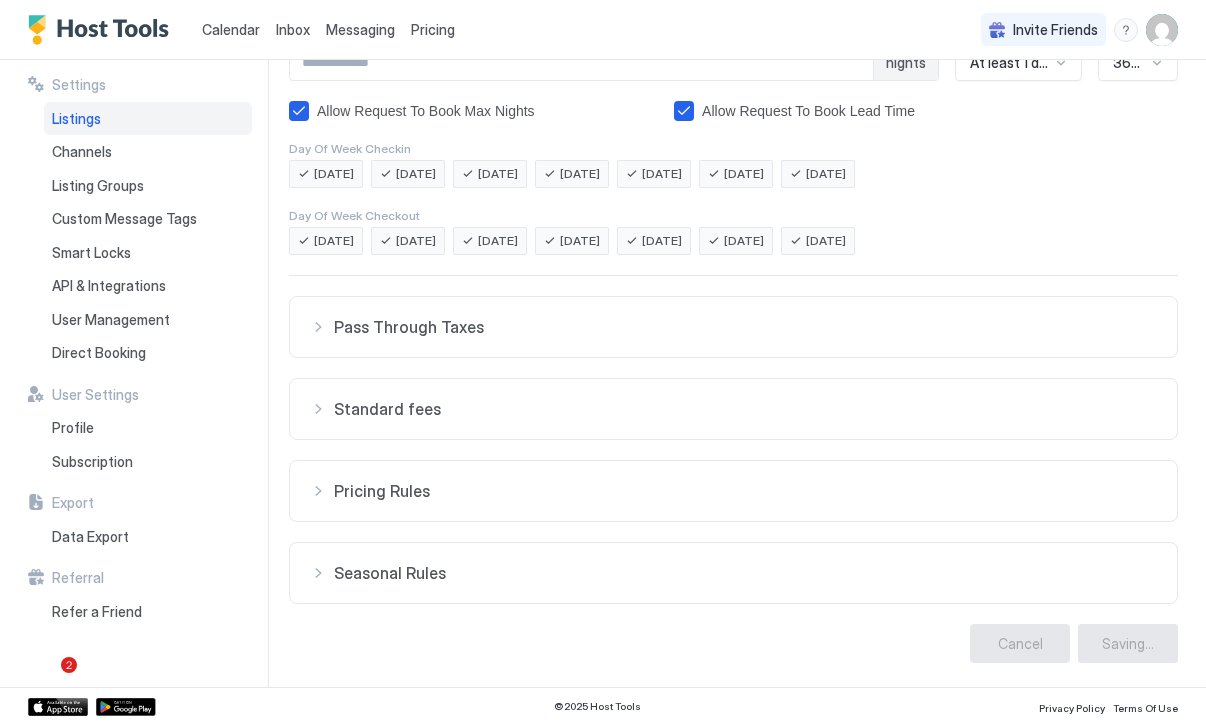 scroll, scrollTop: 0, scrollLeft: 0, axis: both 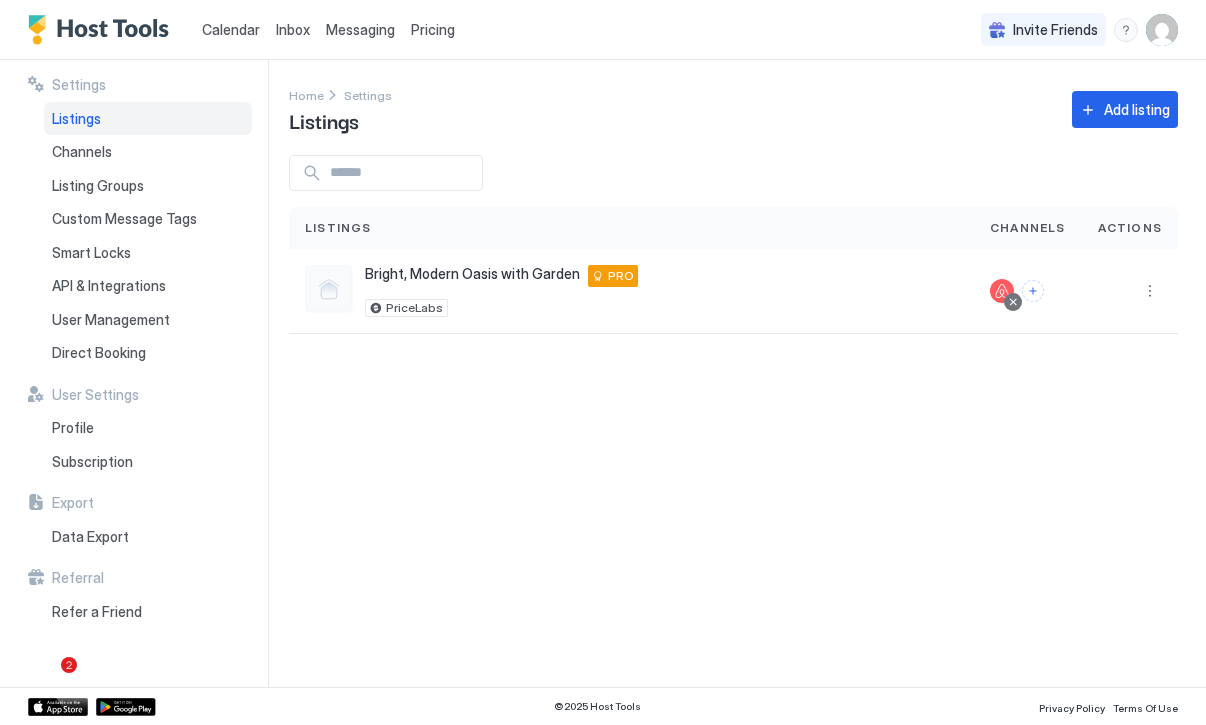 click on "Calendar" at bounding box center (231, 29) 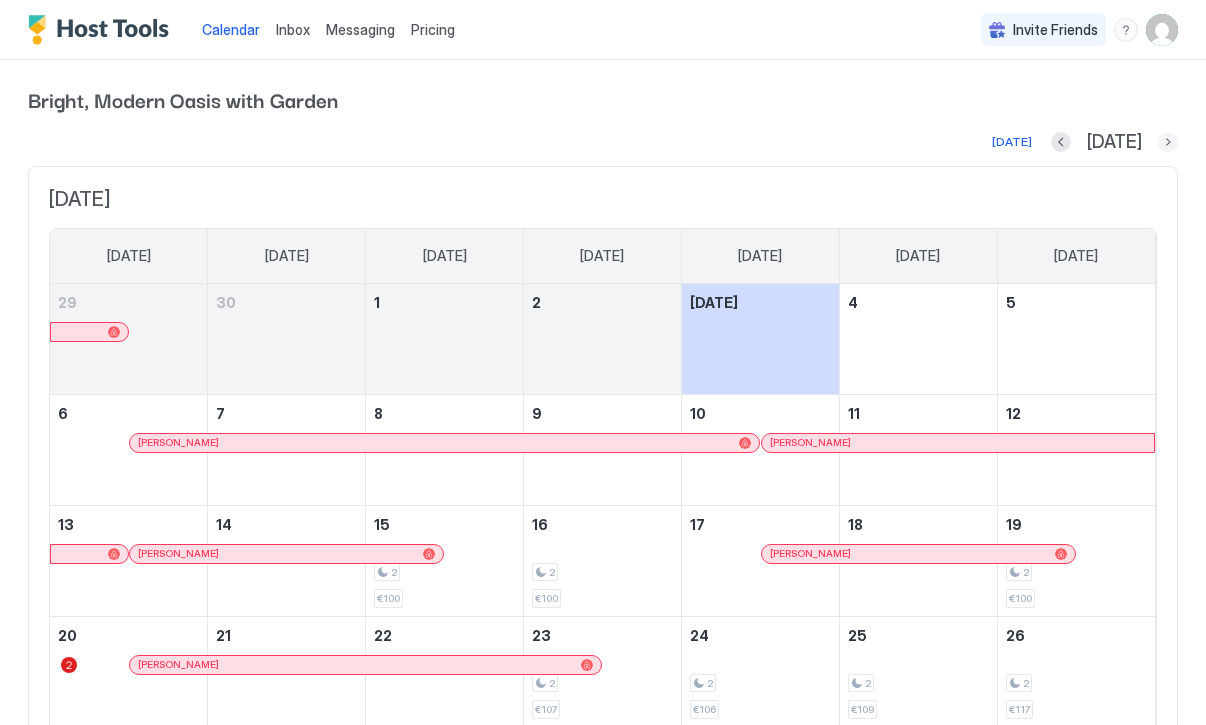 click at bounding box center (1168, 142) 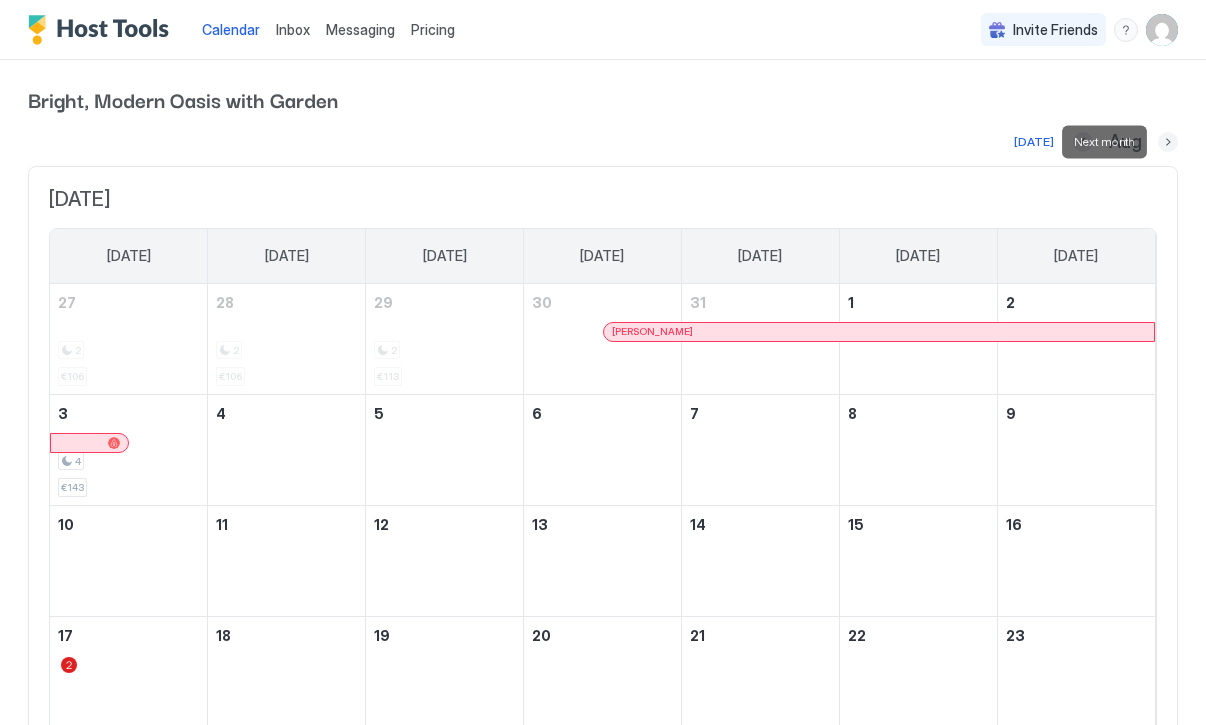 click at bounding box center [1168, 142] 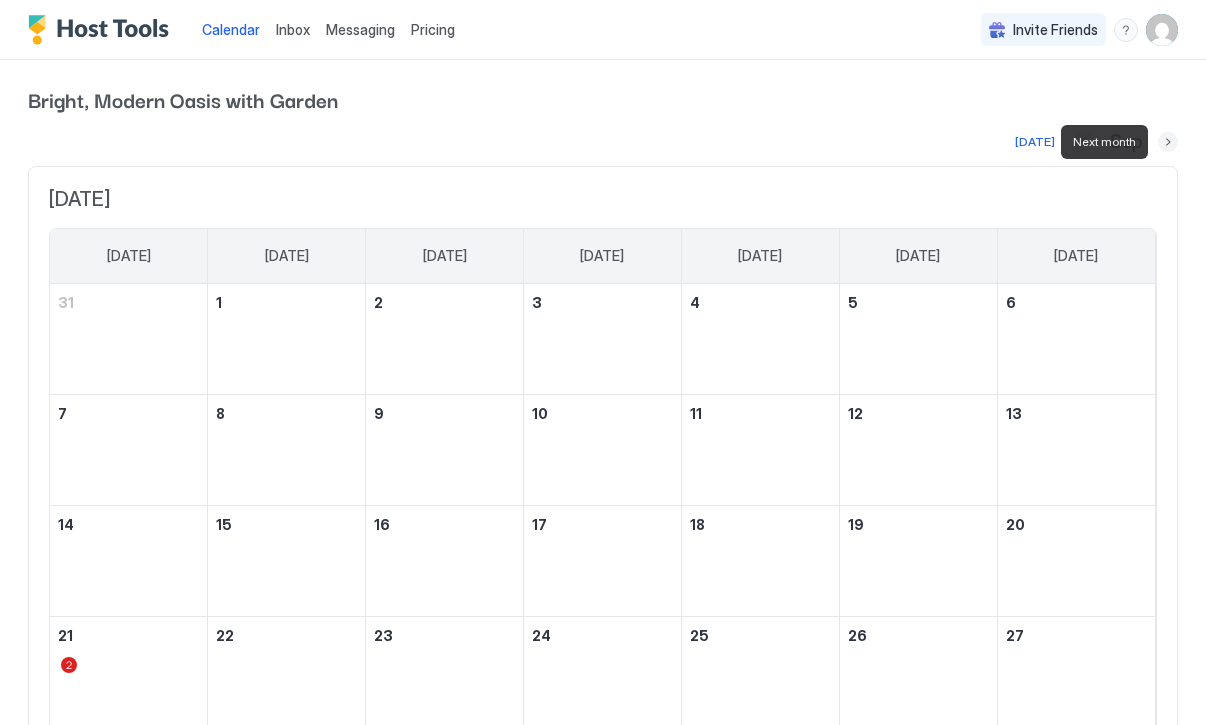 click at bounding box center [1168, 142] 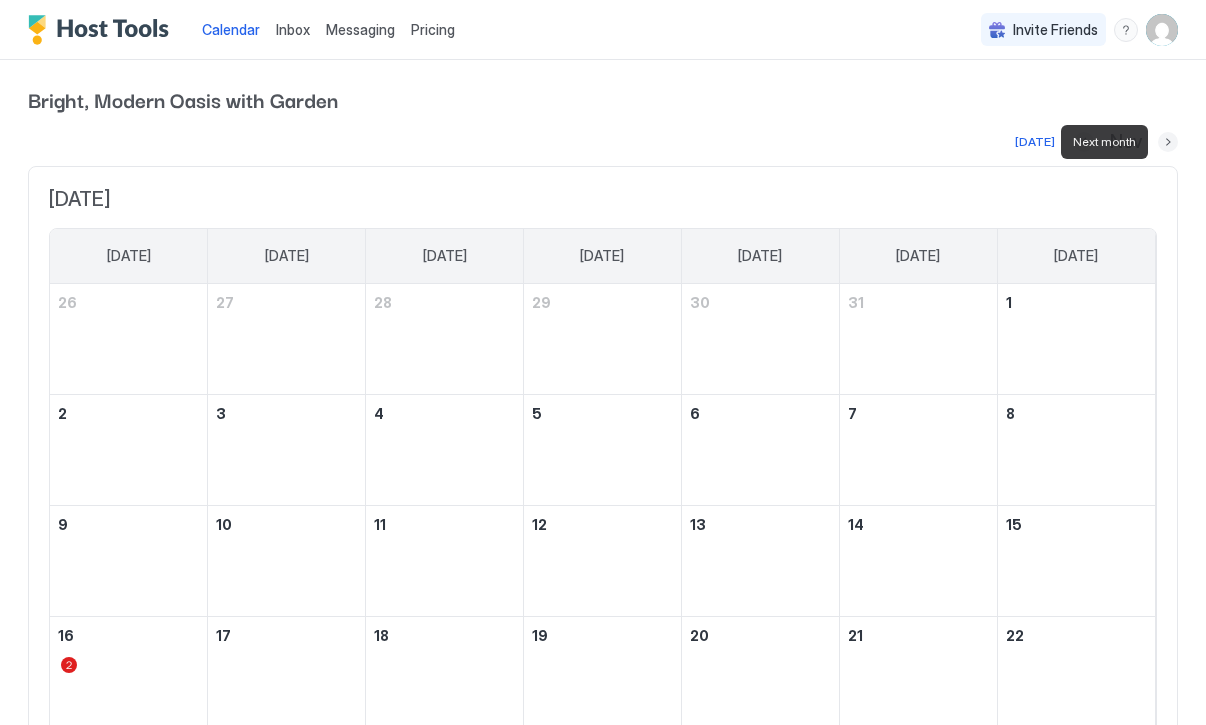 click at bounding box center (1168, 142) 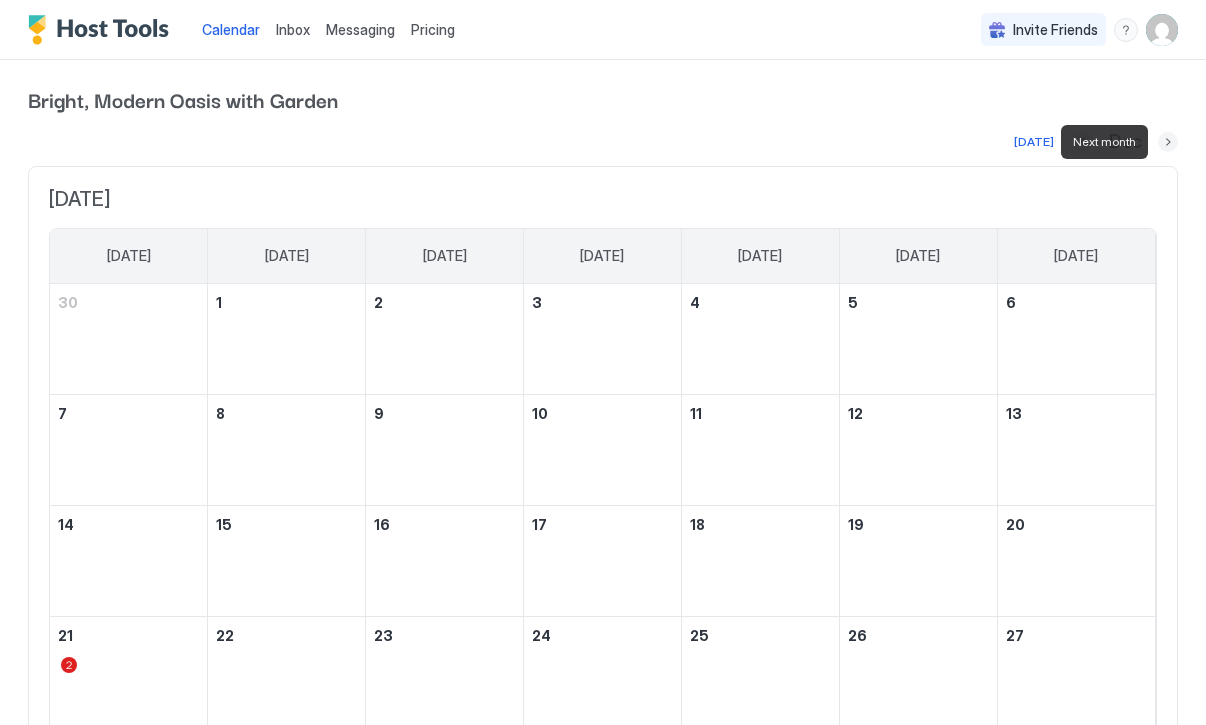 click at bounding box center [1168, 142] 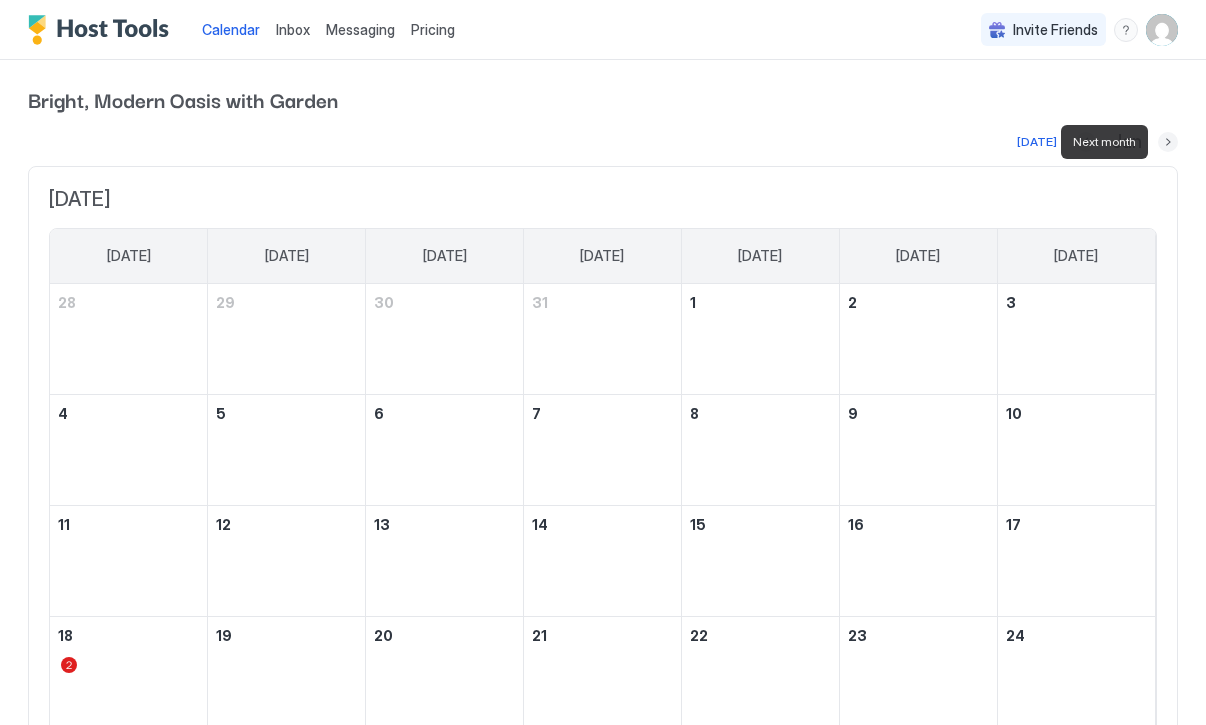 click at bounding box center [1168, 142] 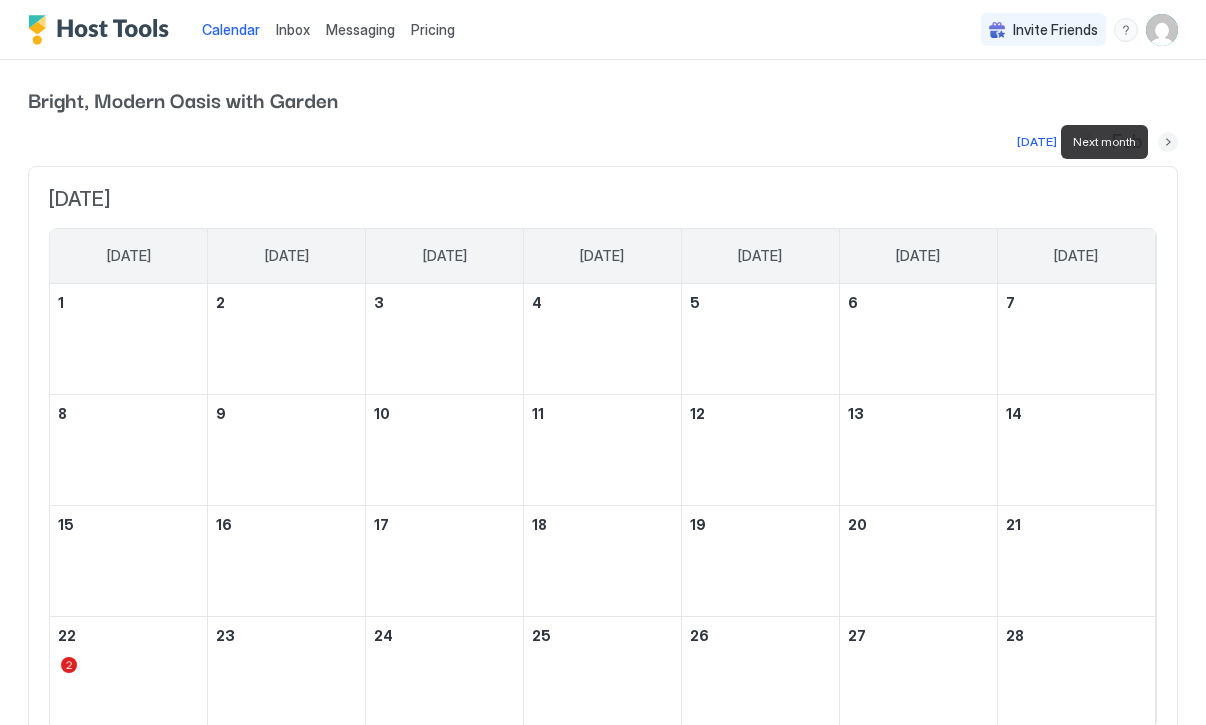 click at bounding box center (1168, 142) 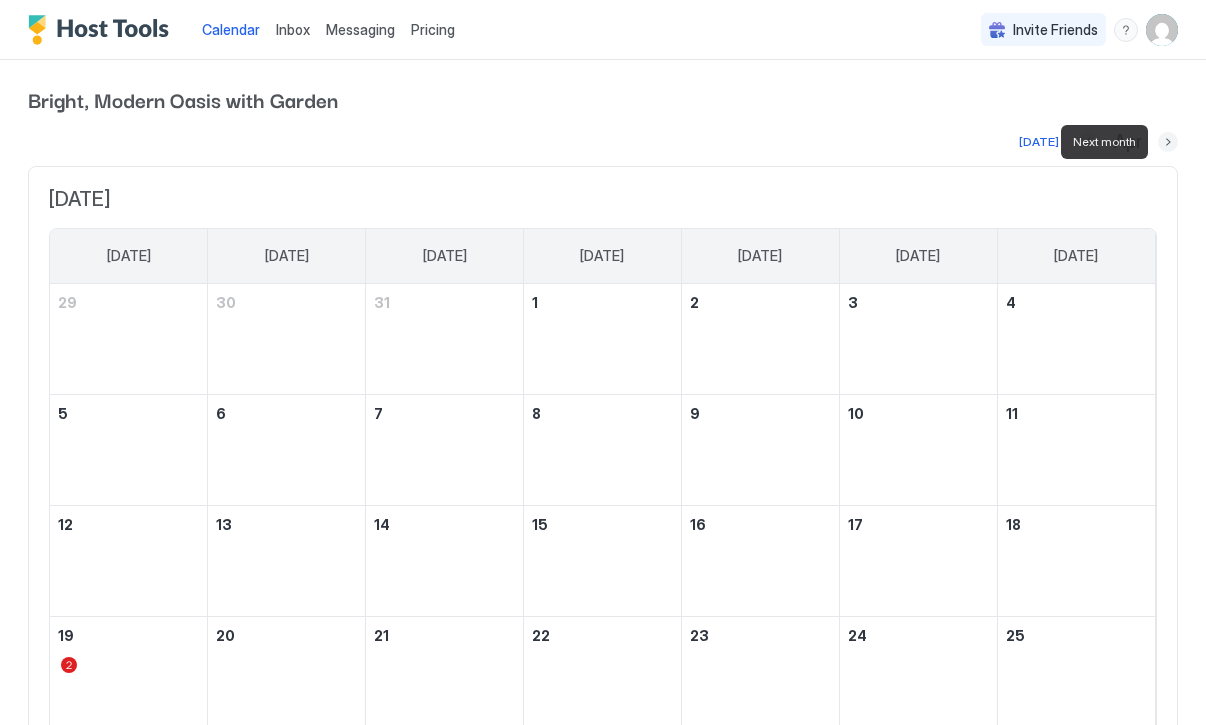 click at bounding box center [1168, 142] 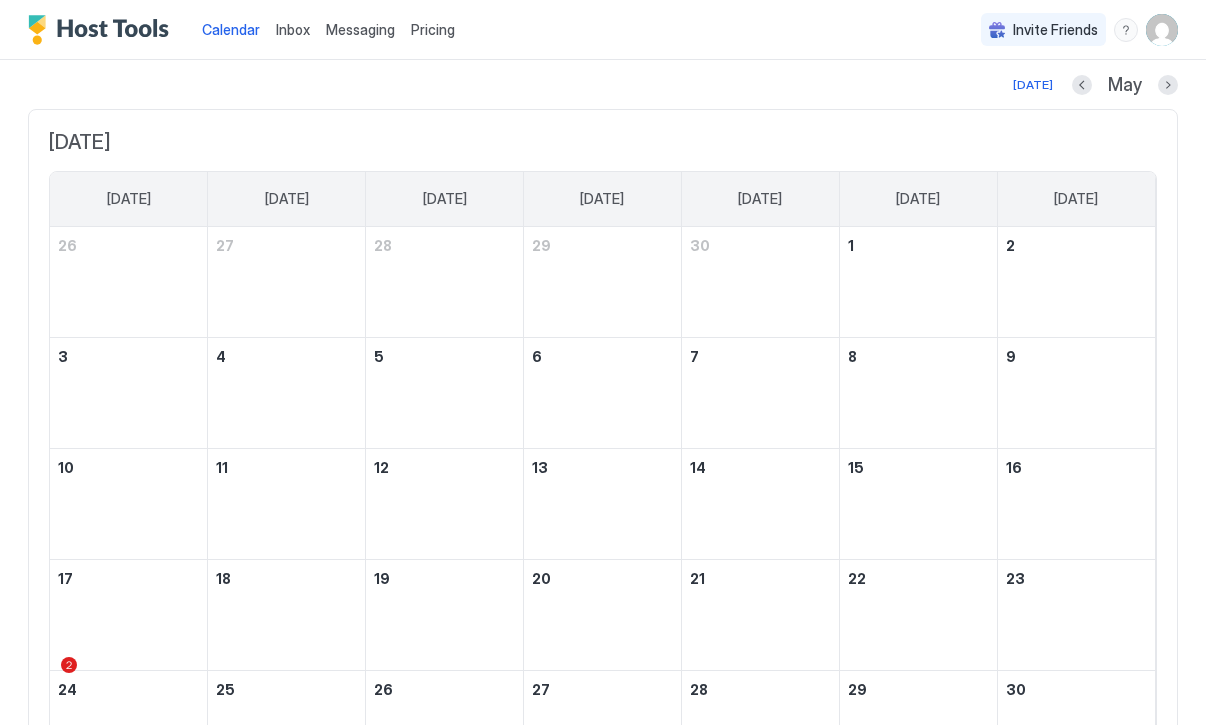 scroll, scrollTop: 0, scrollLeft: 0, axis: both 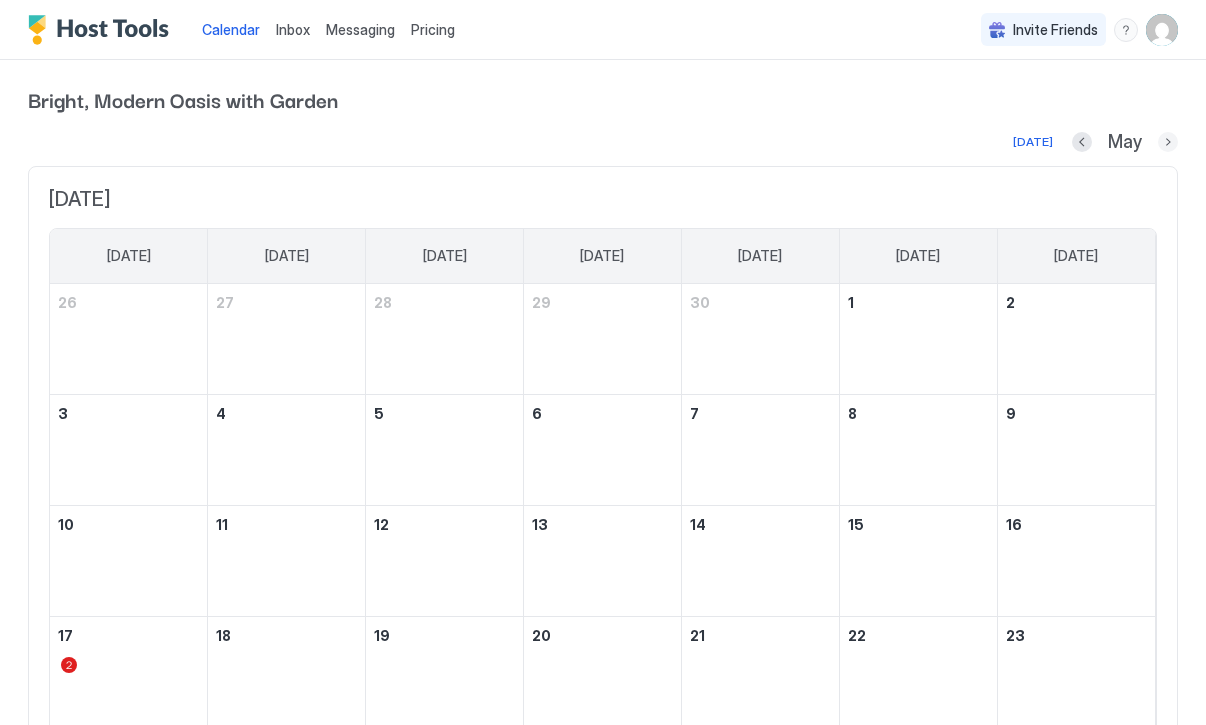 click at bounding box center (1168, 142) 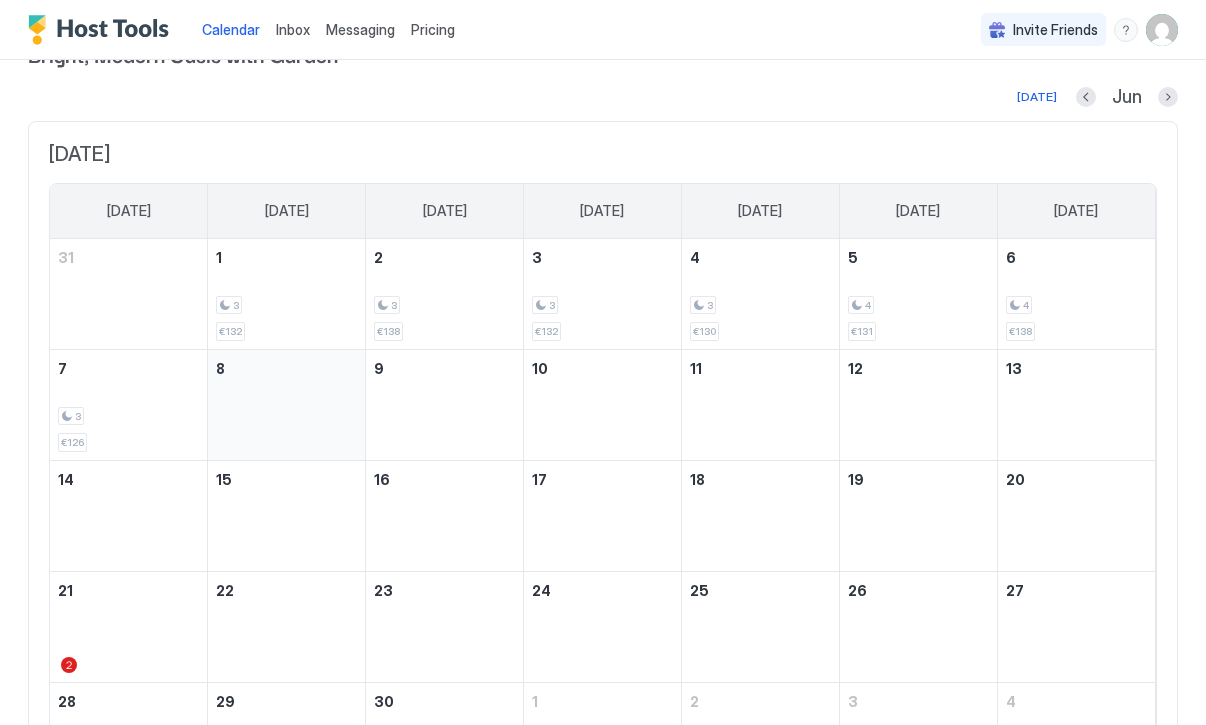 scroll, scrollTop: 24, scrollLeft: 0, axis: vertical 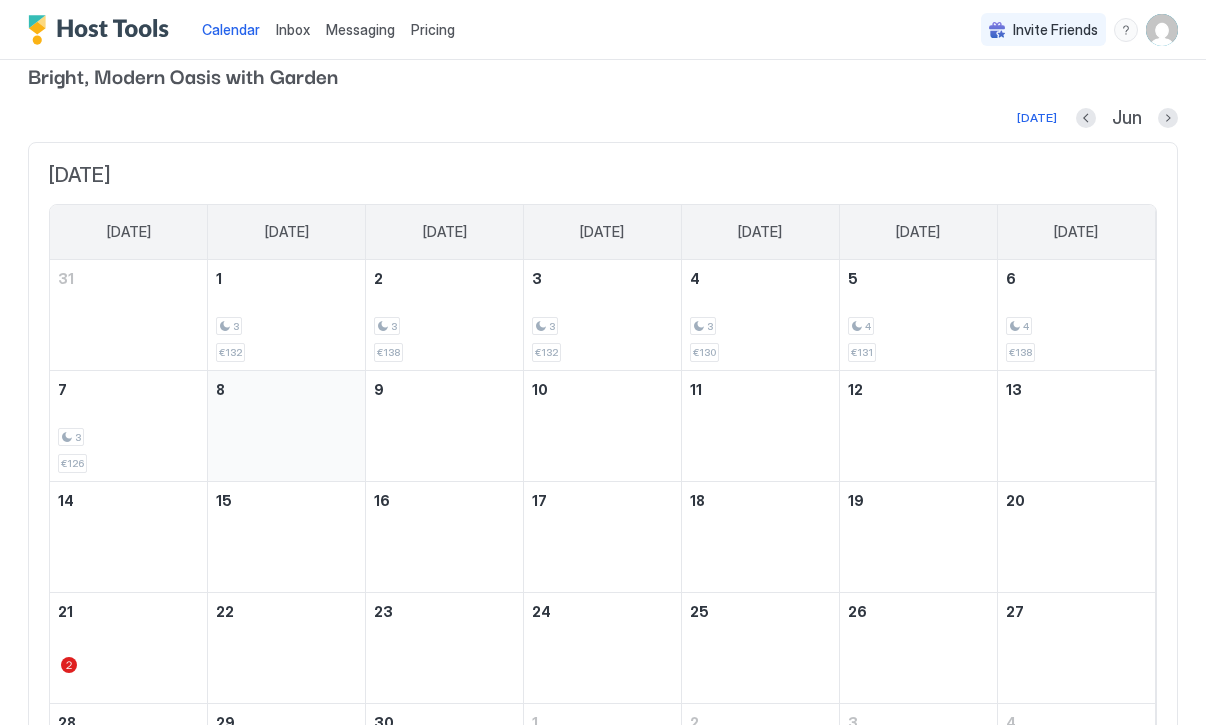 click at bounding box center (286, 426) 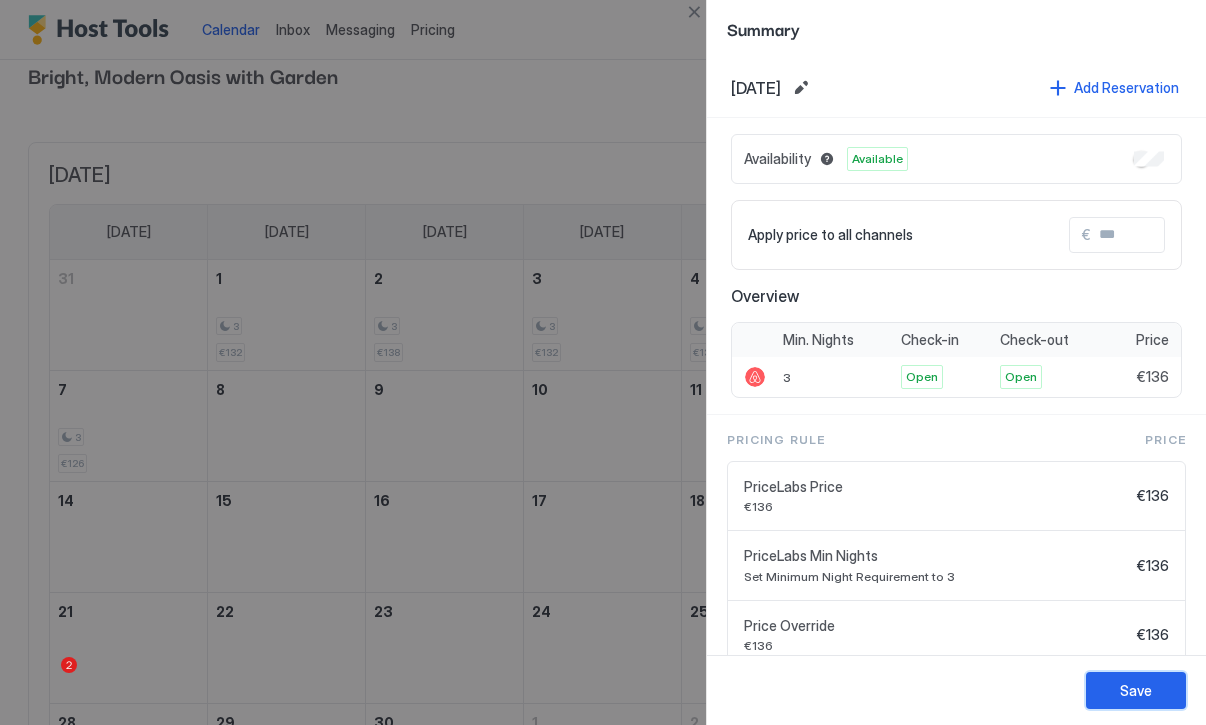 click on "Save" at bounding box center (1136, 690) 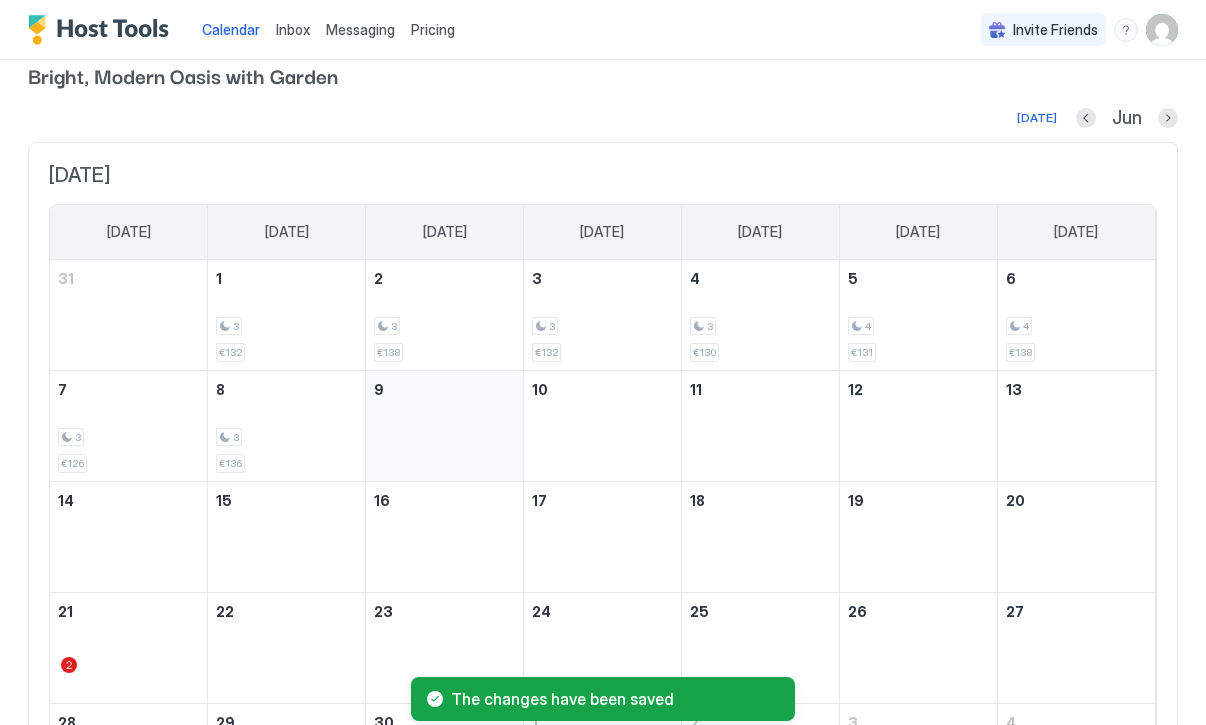 click at bounding box center [444, 426] 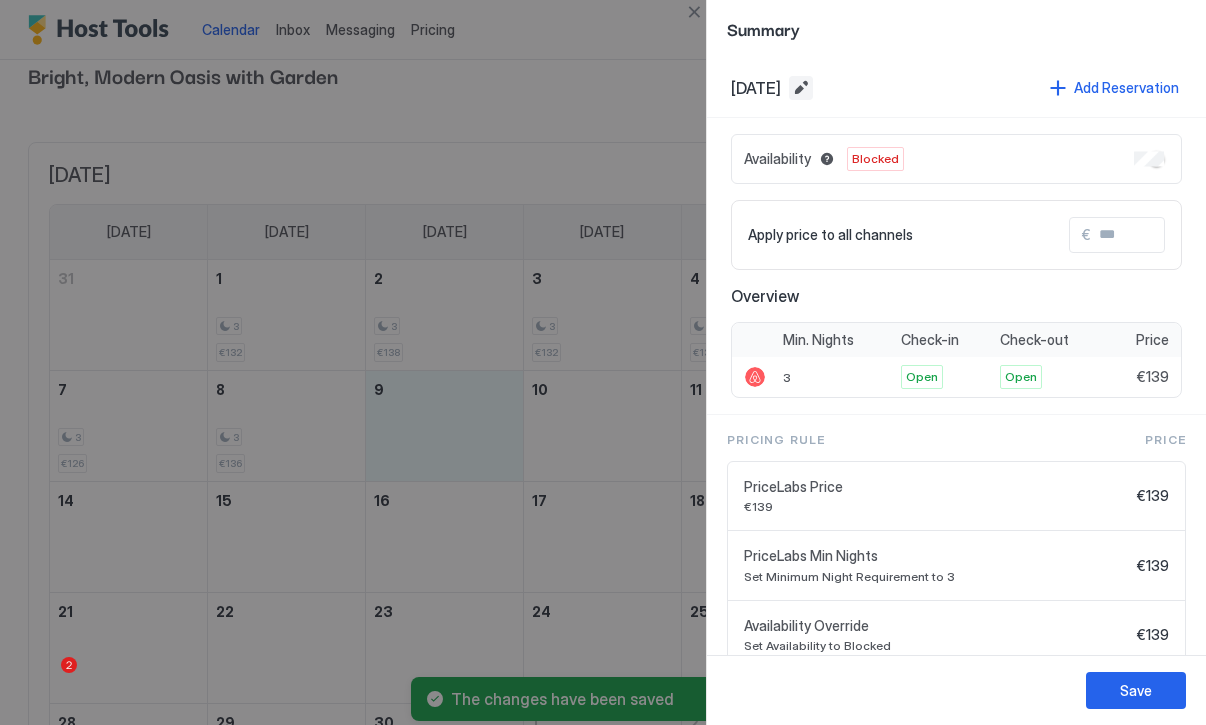 click at bounding box center (801, 88) 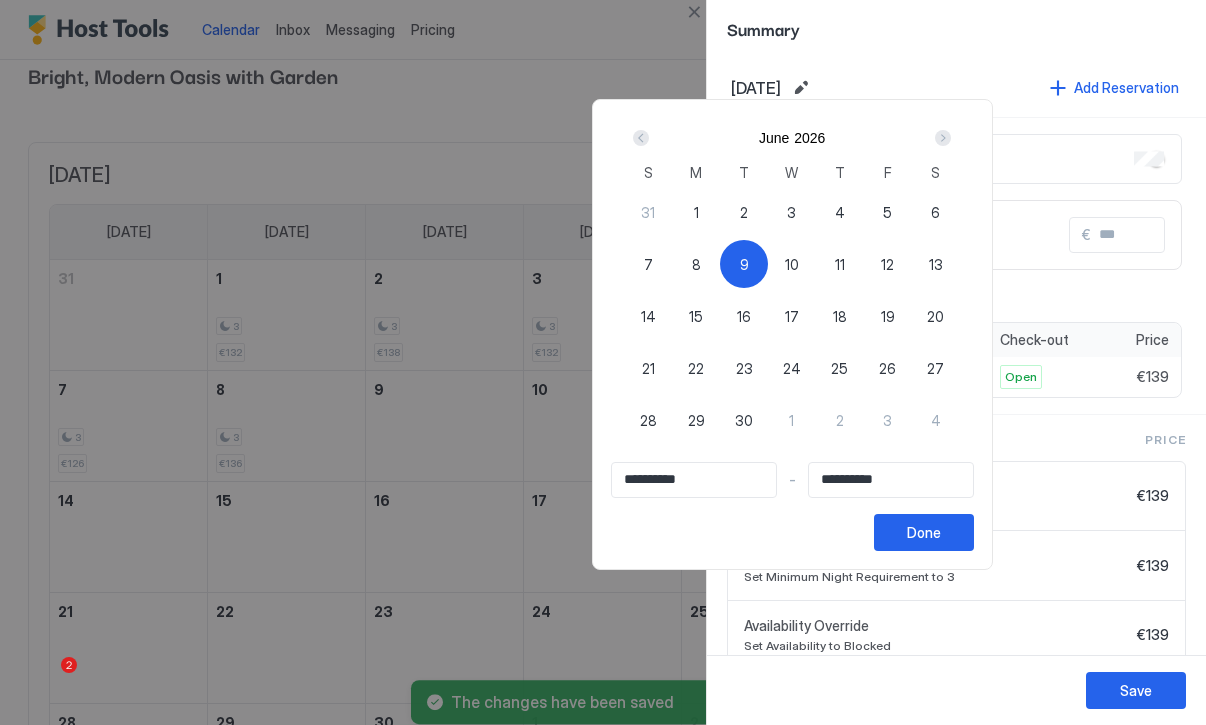 click at bounding box center (943, 138) 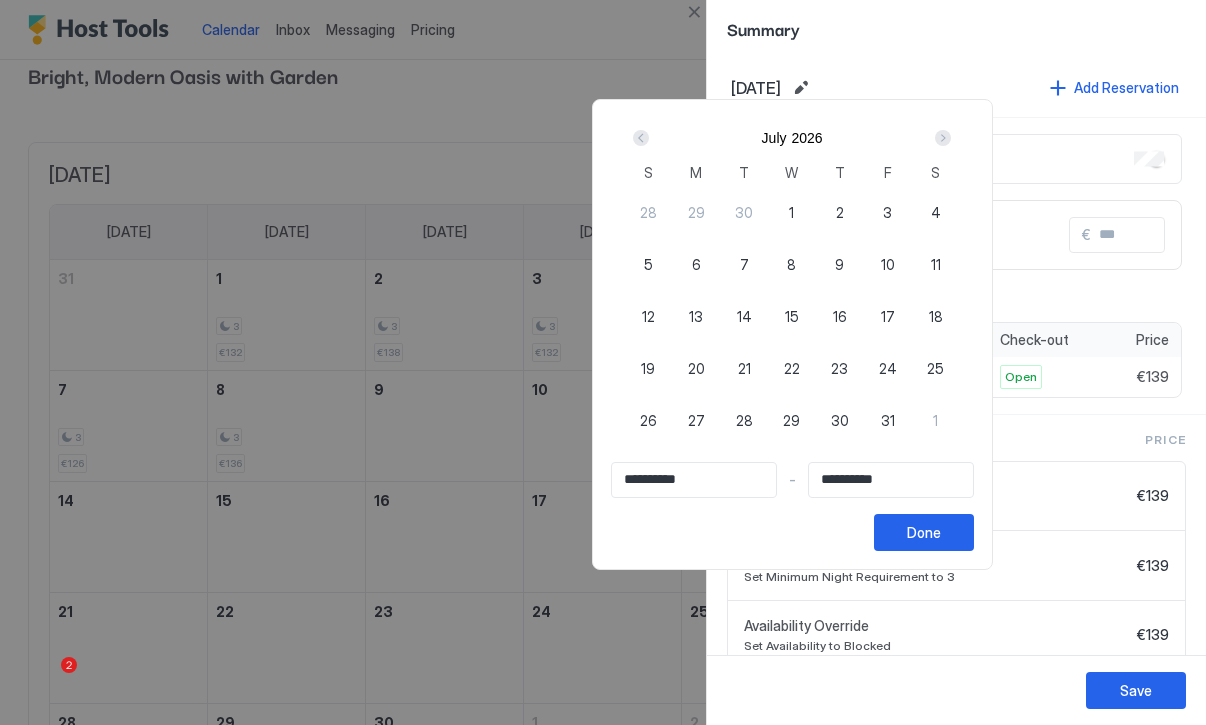 click at bounding box center (943, 138) 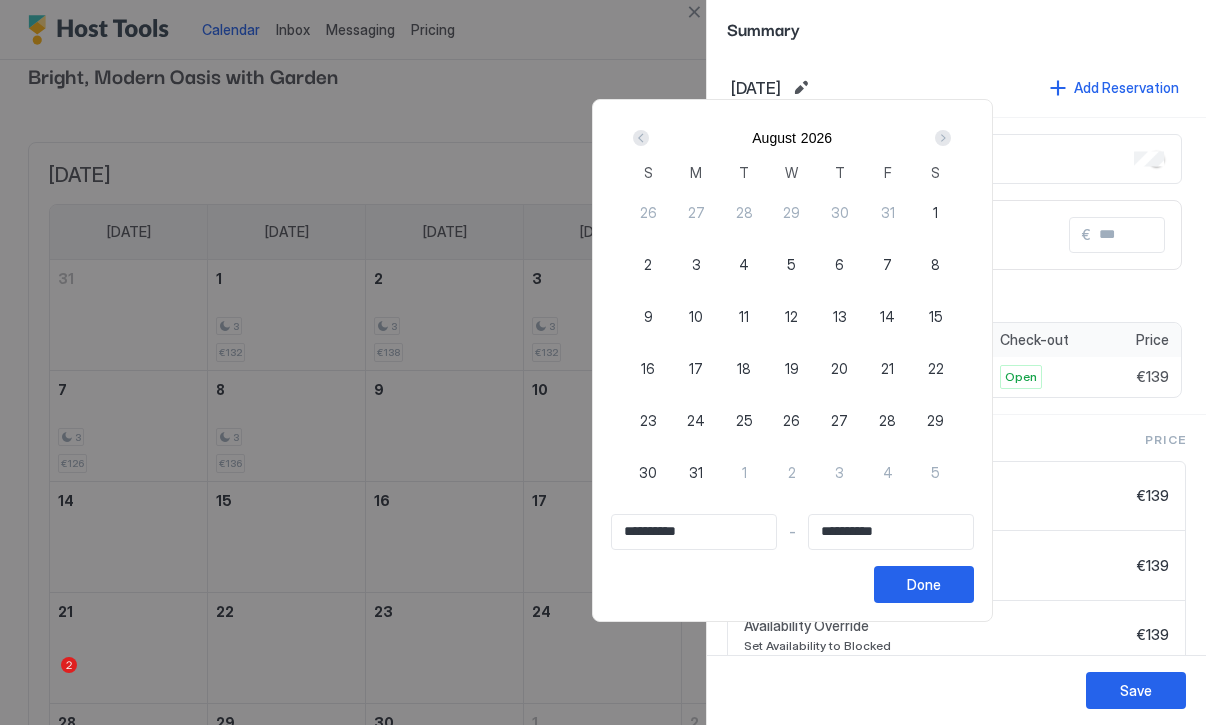 click on "1" at bounding box center [935, 212] 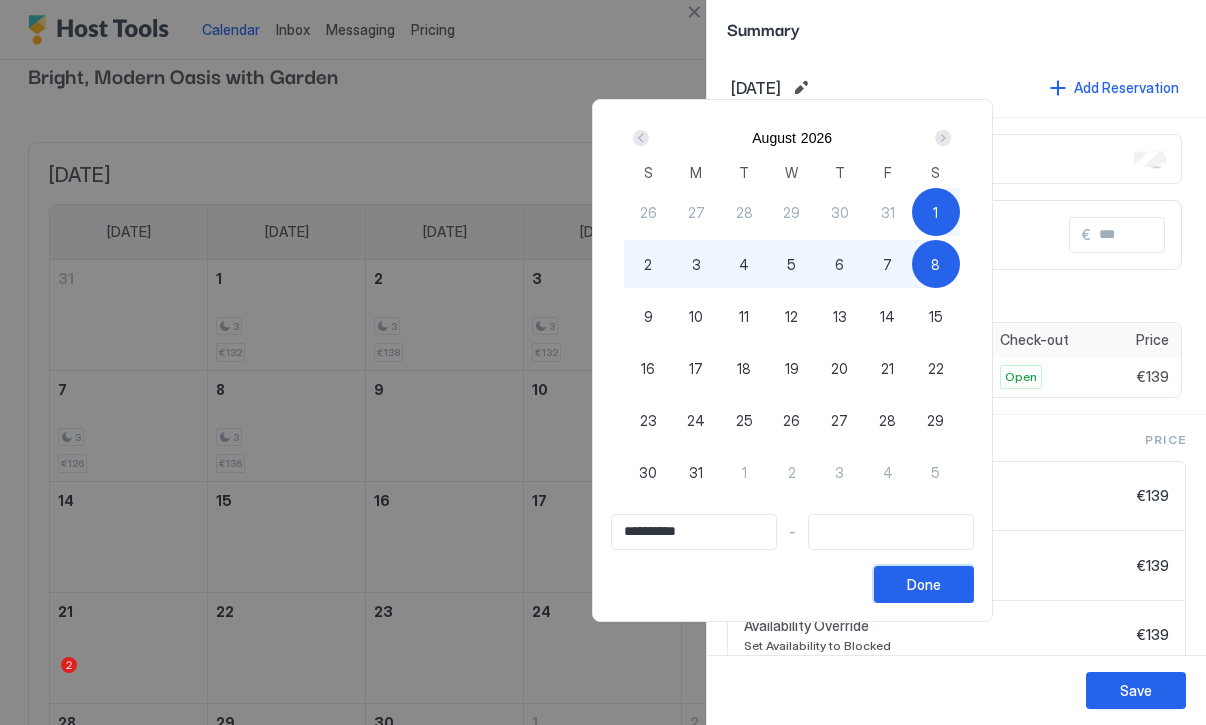 click on "Done" at bounding box center [924, 584] 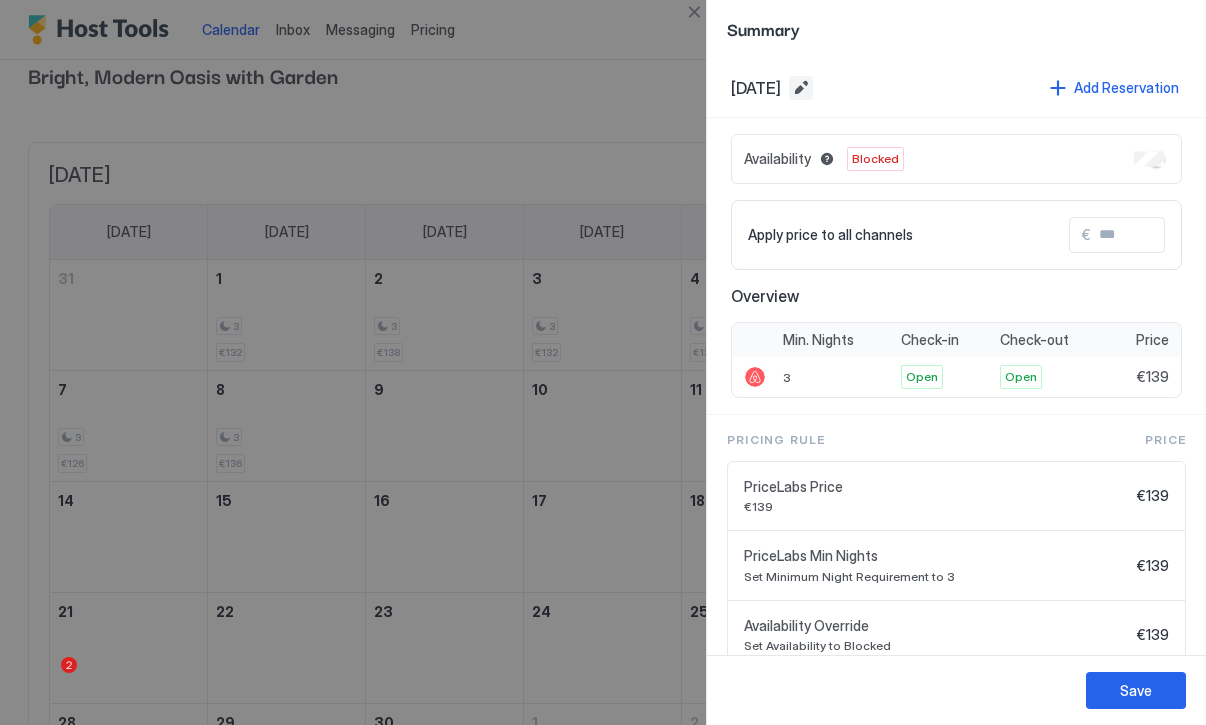 click at bounding box center (801, 88) 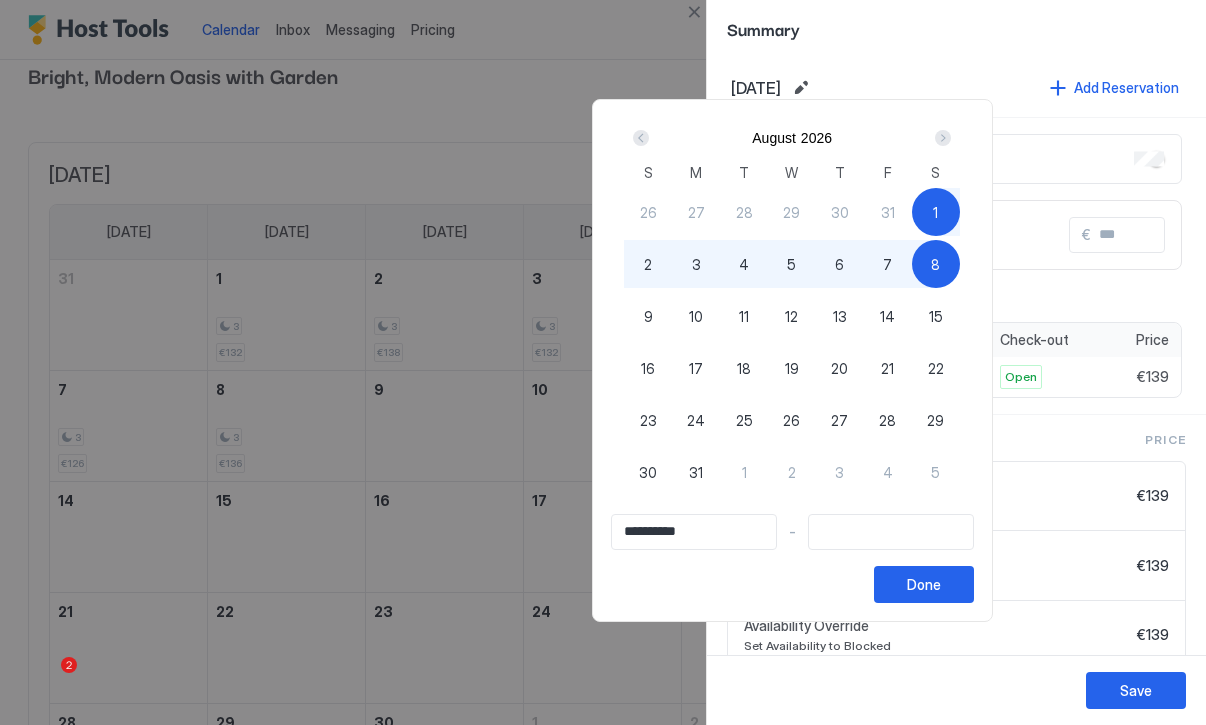 click at bounding box center [641, 138] 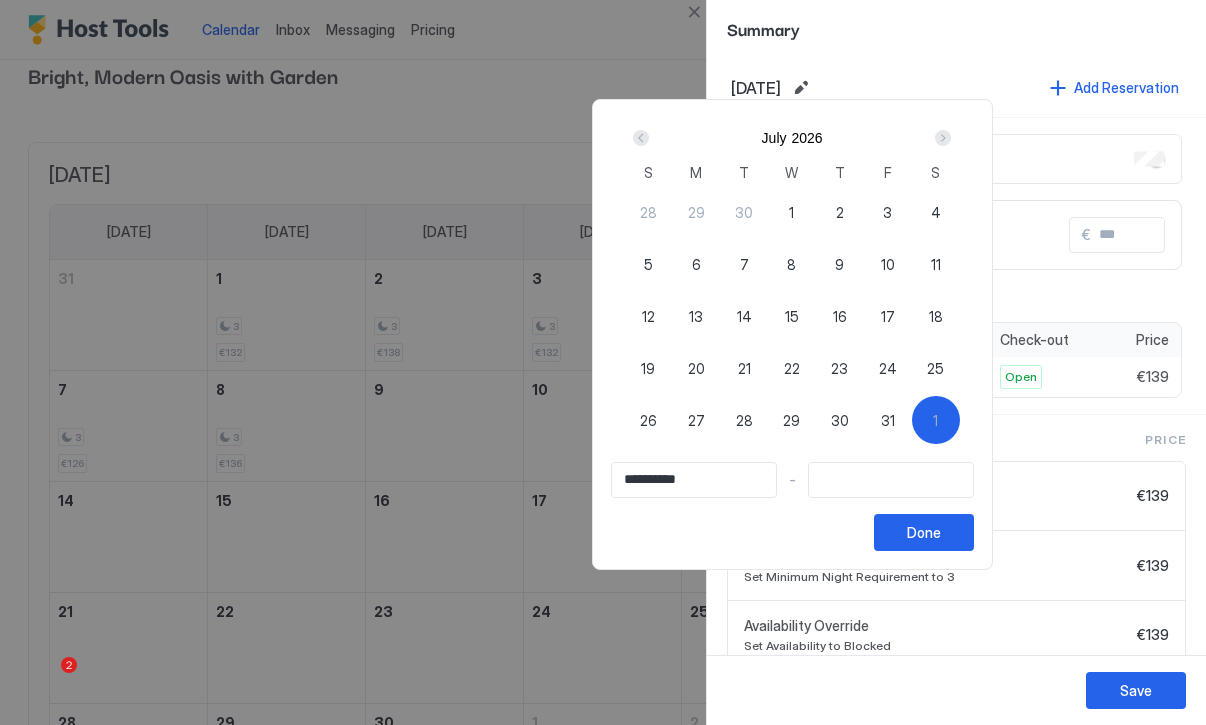 click at bounding box center (641, 138) 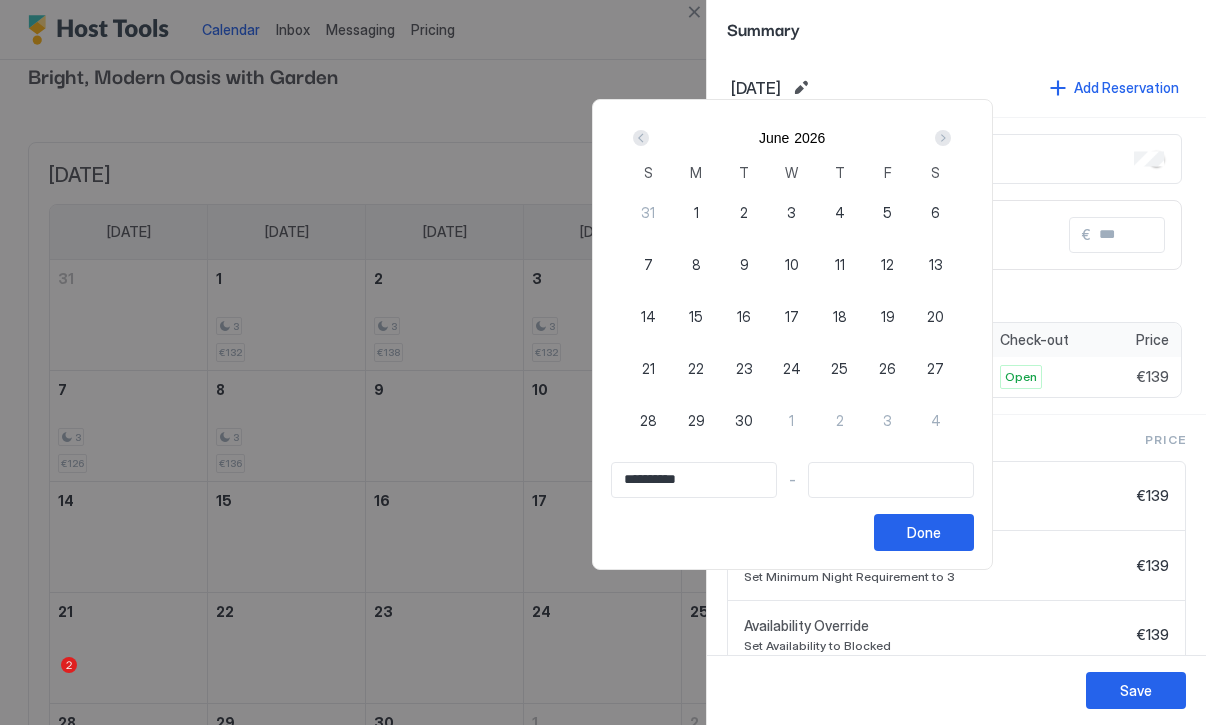 click on "1" at bounding box center [696, 212] 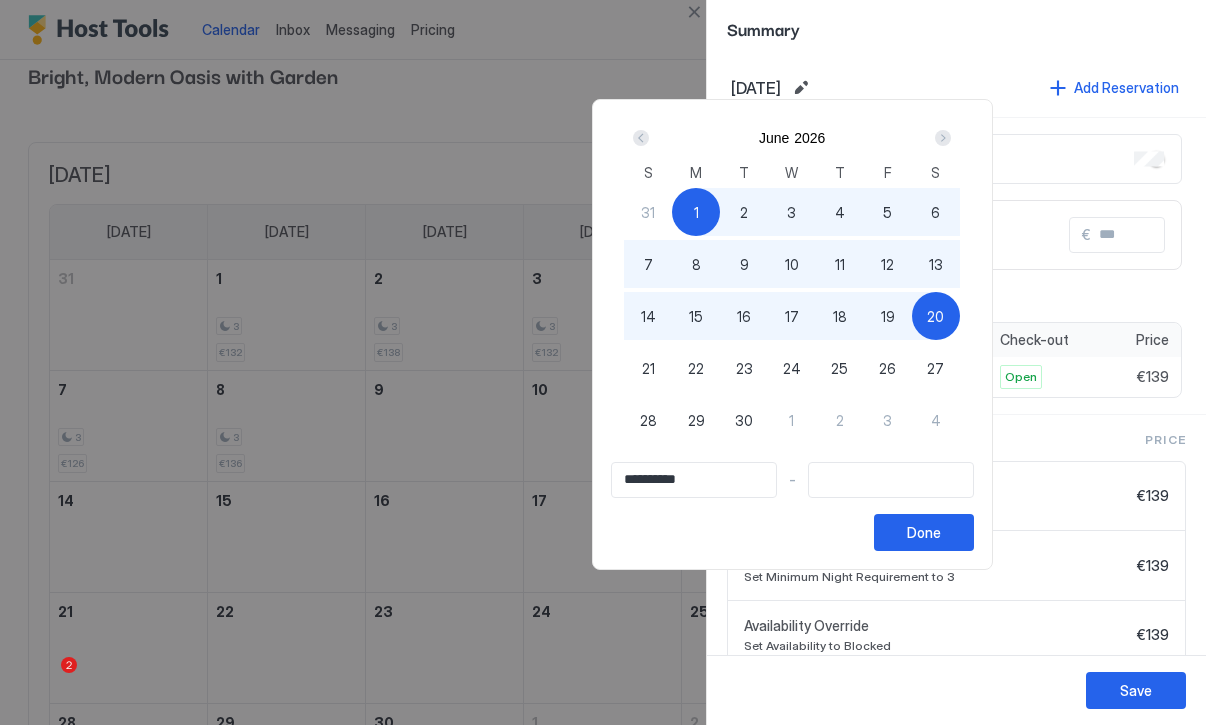 click at bounding box center (943, 138) 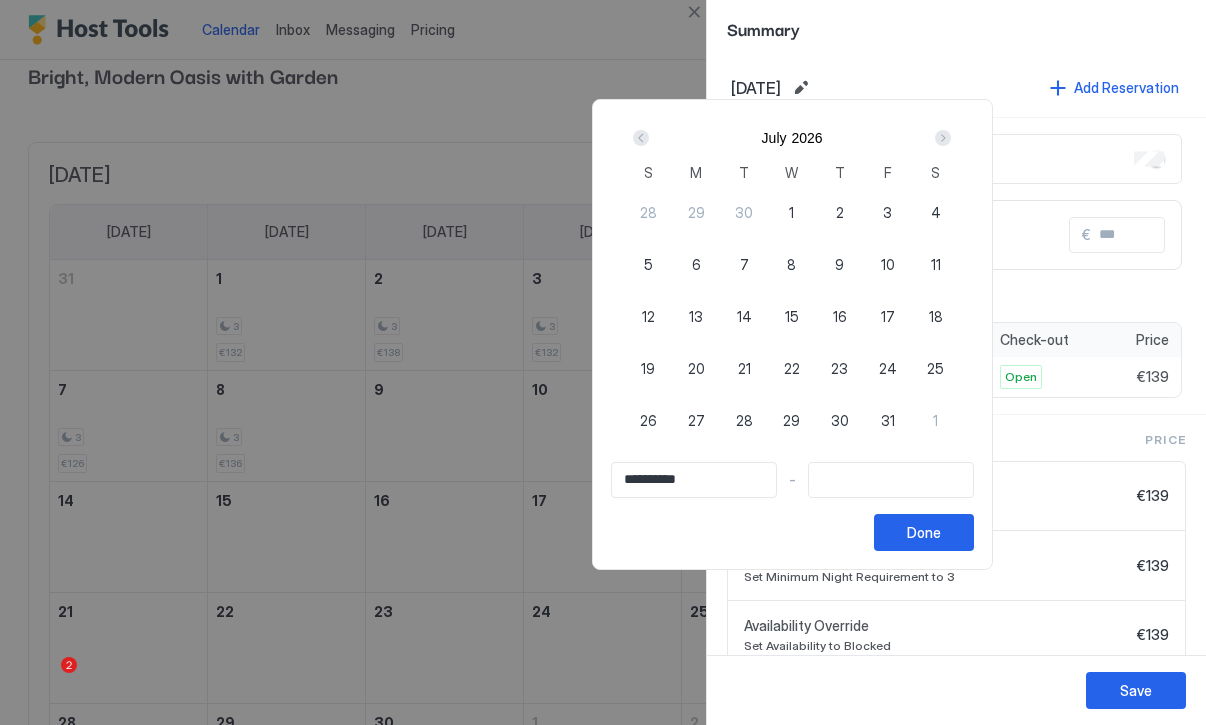 click at bounding box center [943, 138] 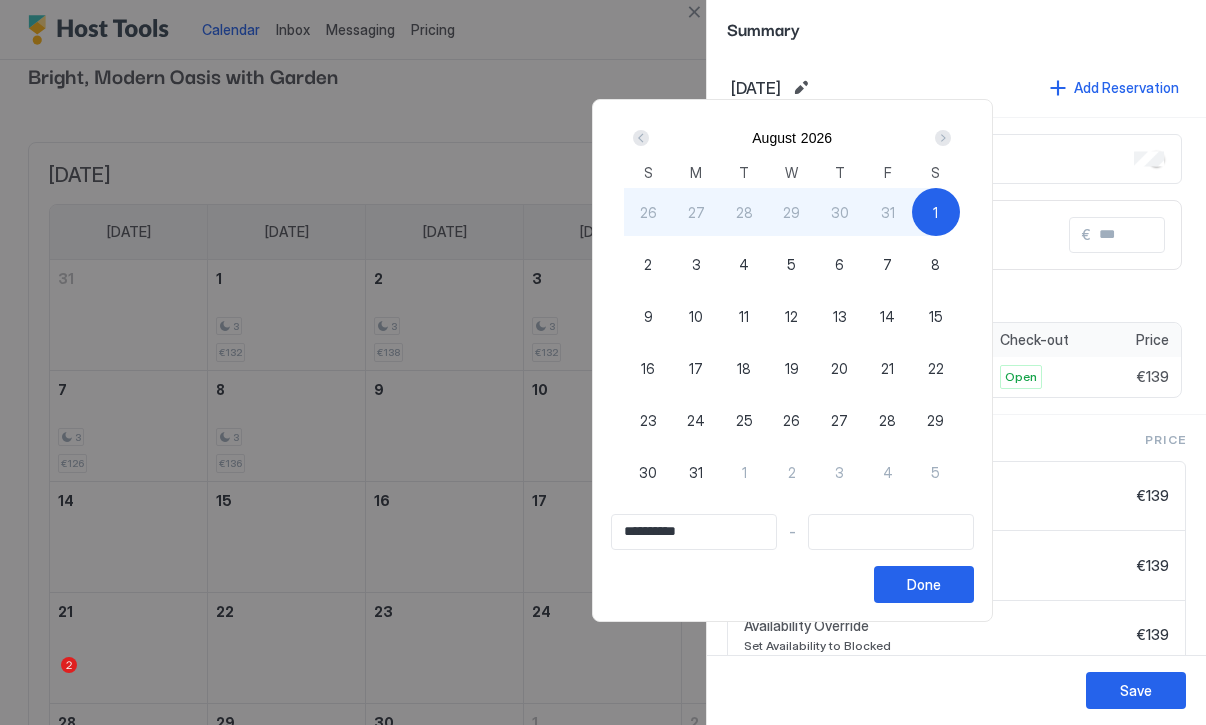 click on "1" at bounding box center [936, 212] 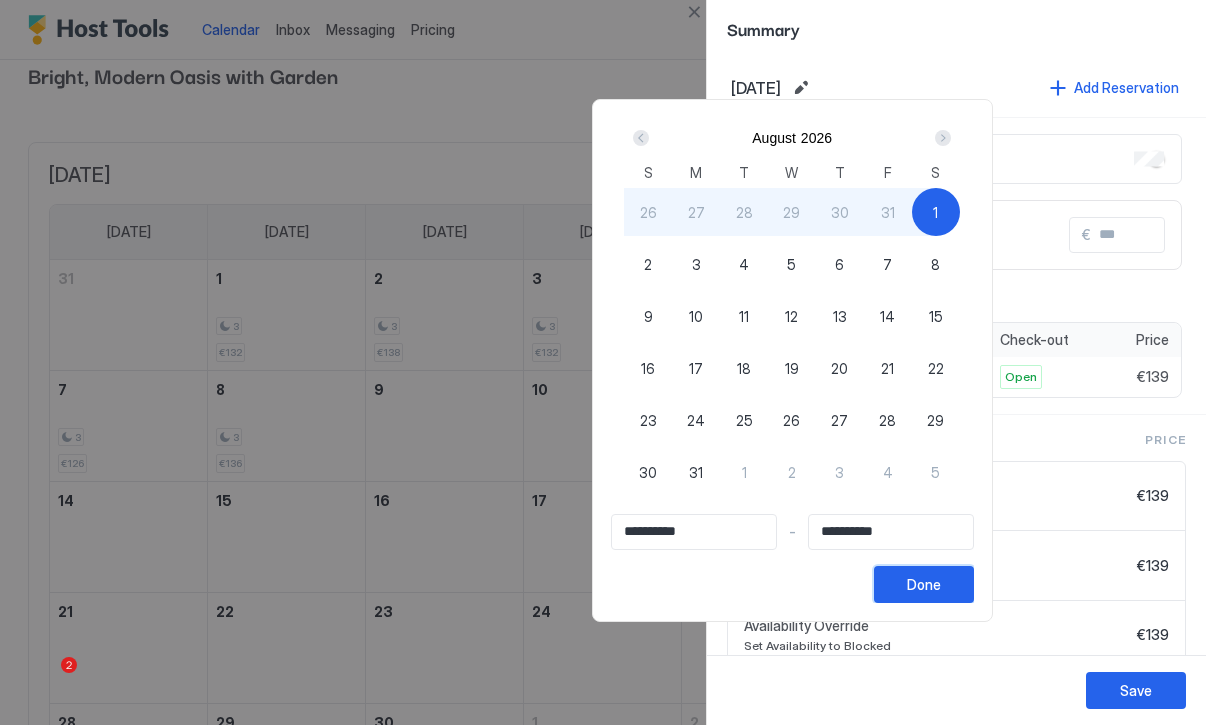 click on "Done" at bounding box center [924, 584] 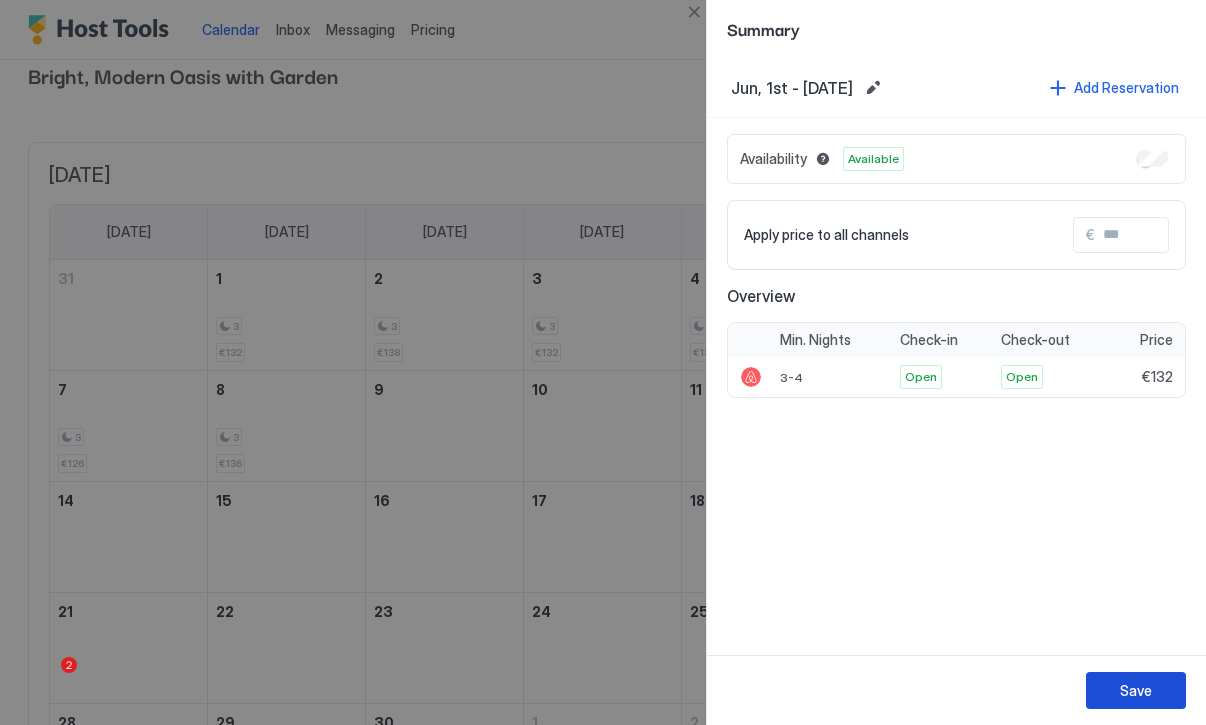 click on "Save" at bounding box center [1136, 690] 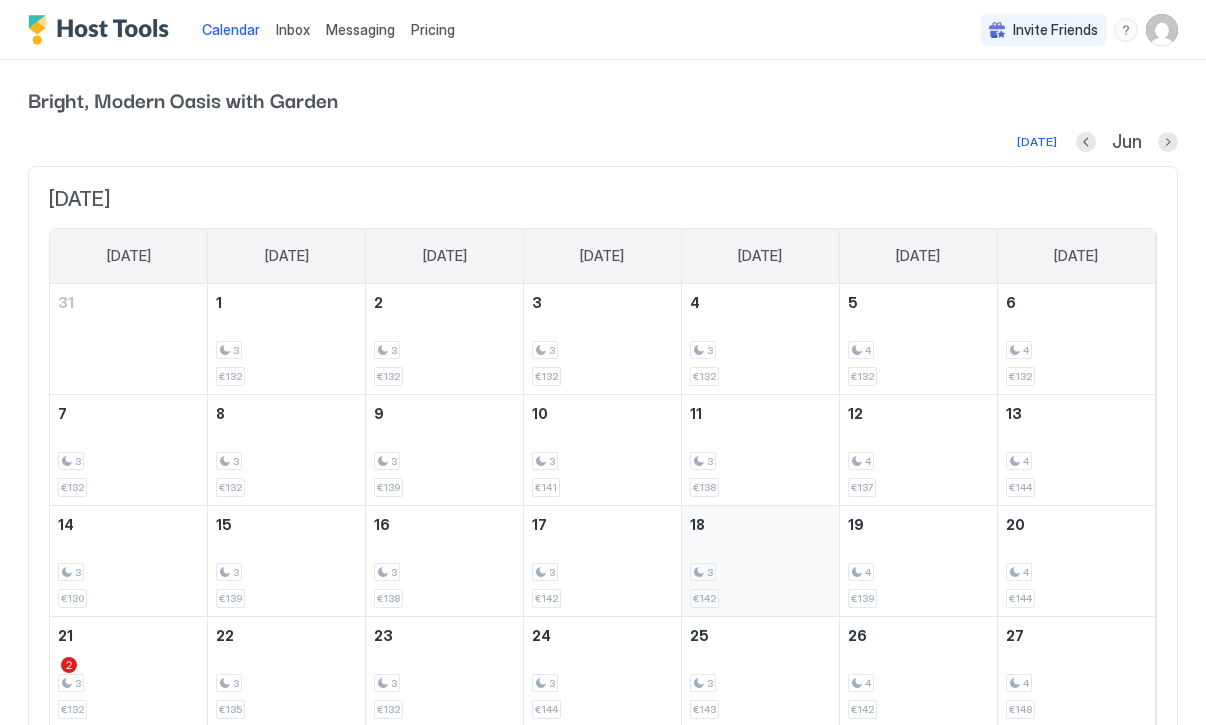 scroll, scrollTop: 0, scrollLeft: 0, axis: both 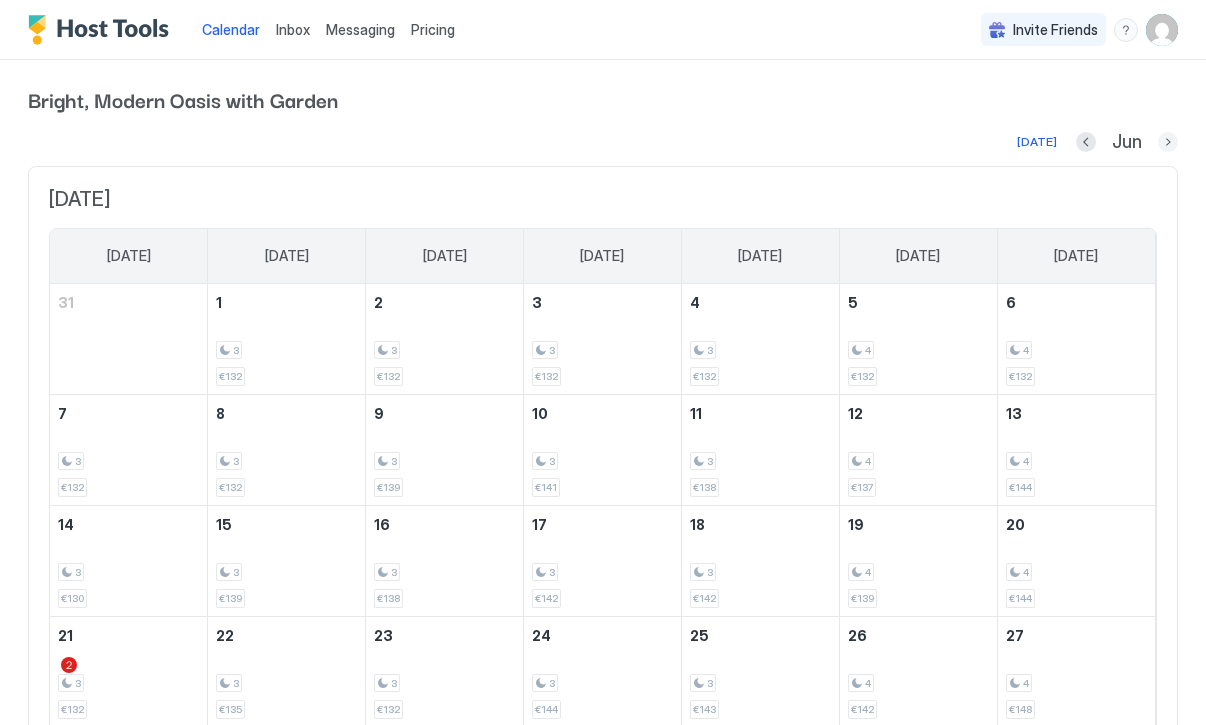 click at bounding box center [1168, 142] 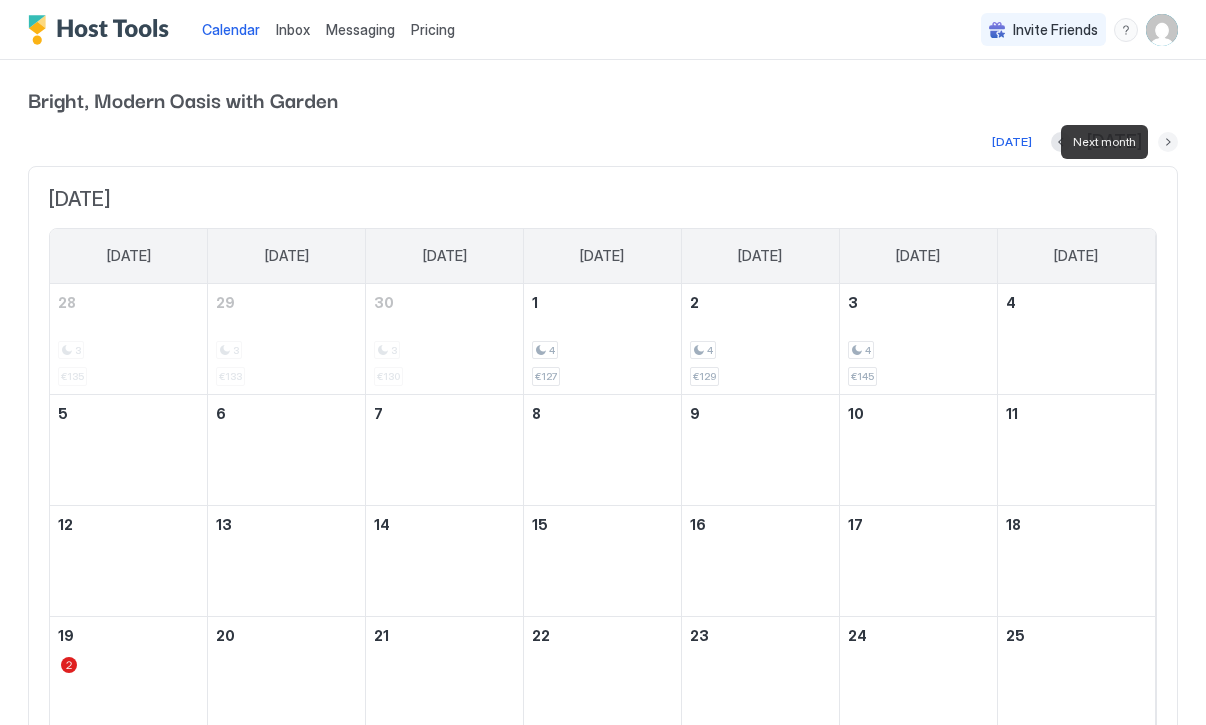 click at bounding box center (1168, 142) 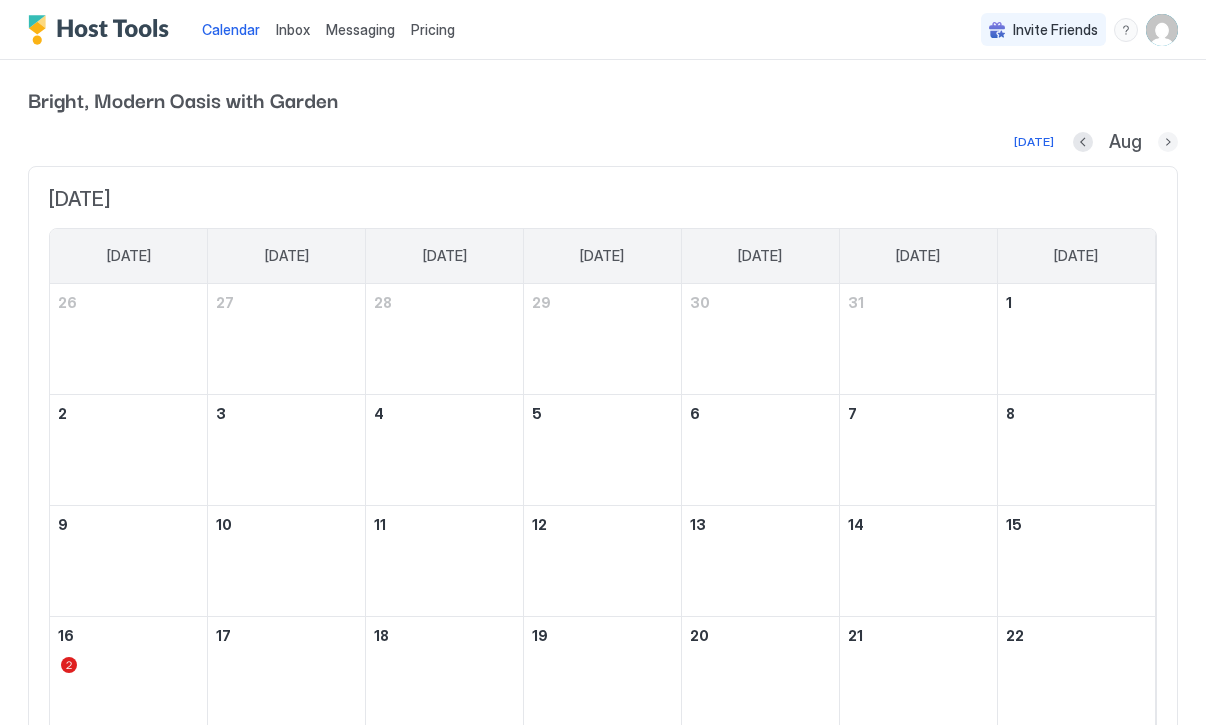 click at bounding box center [1168, 142] 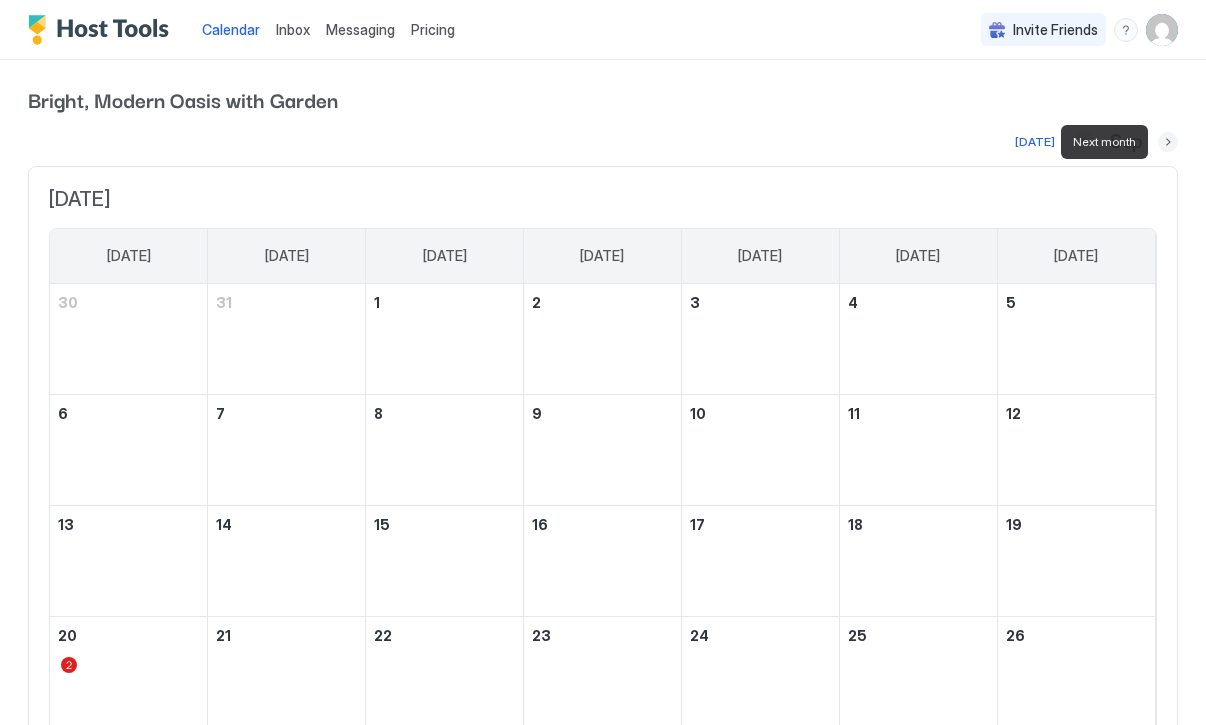 click at bounding box center (1168, 142) 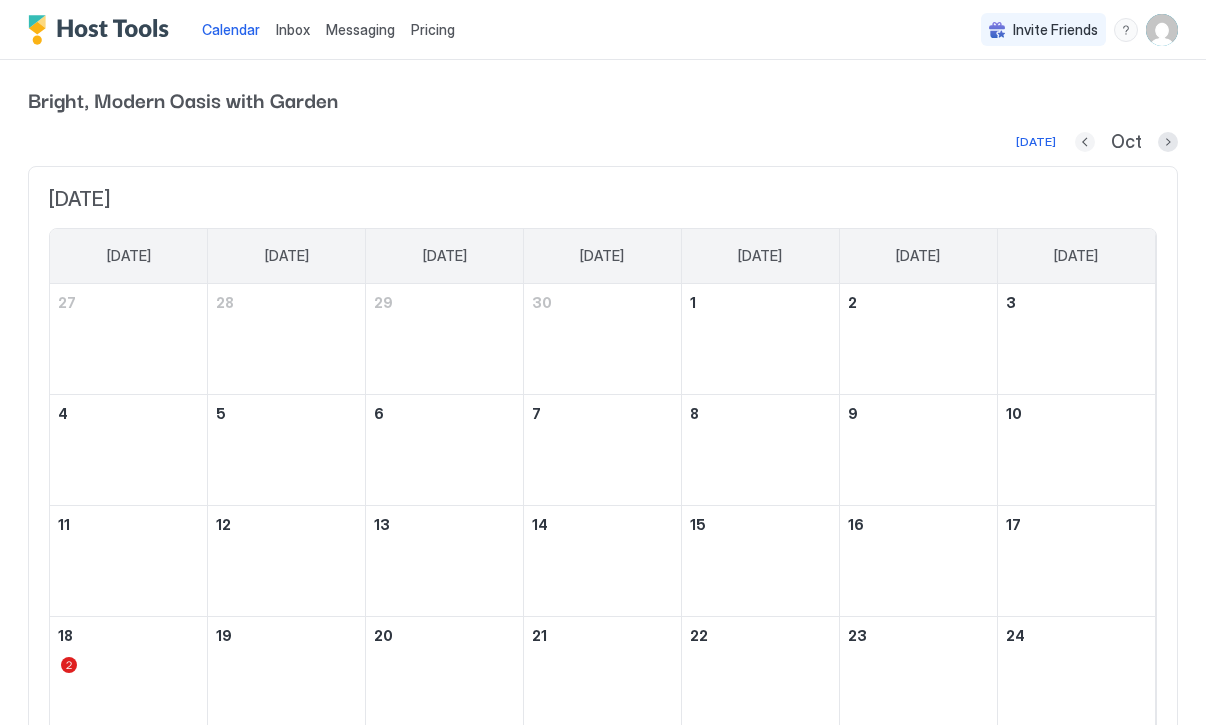 click at bounding box center [1085, 142] 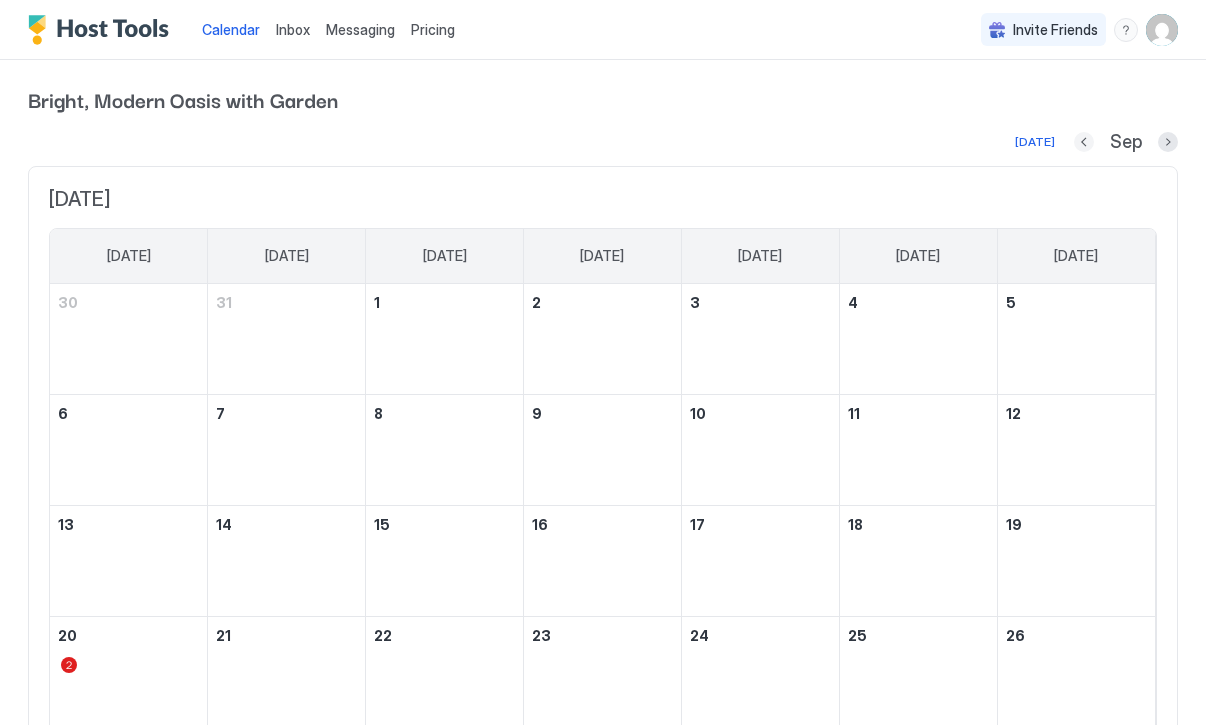click at bounding box center (1084, 142) 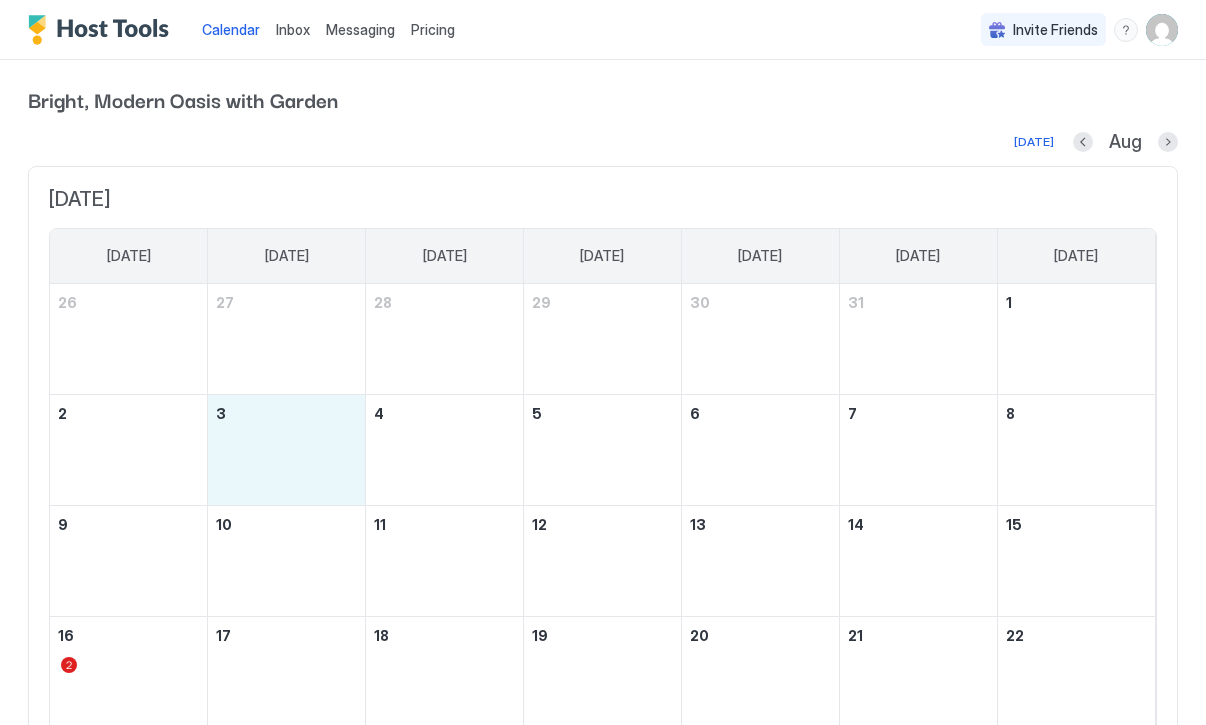 click on "3" at bounding box center [221, 413] 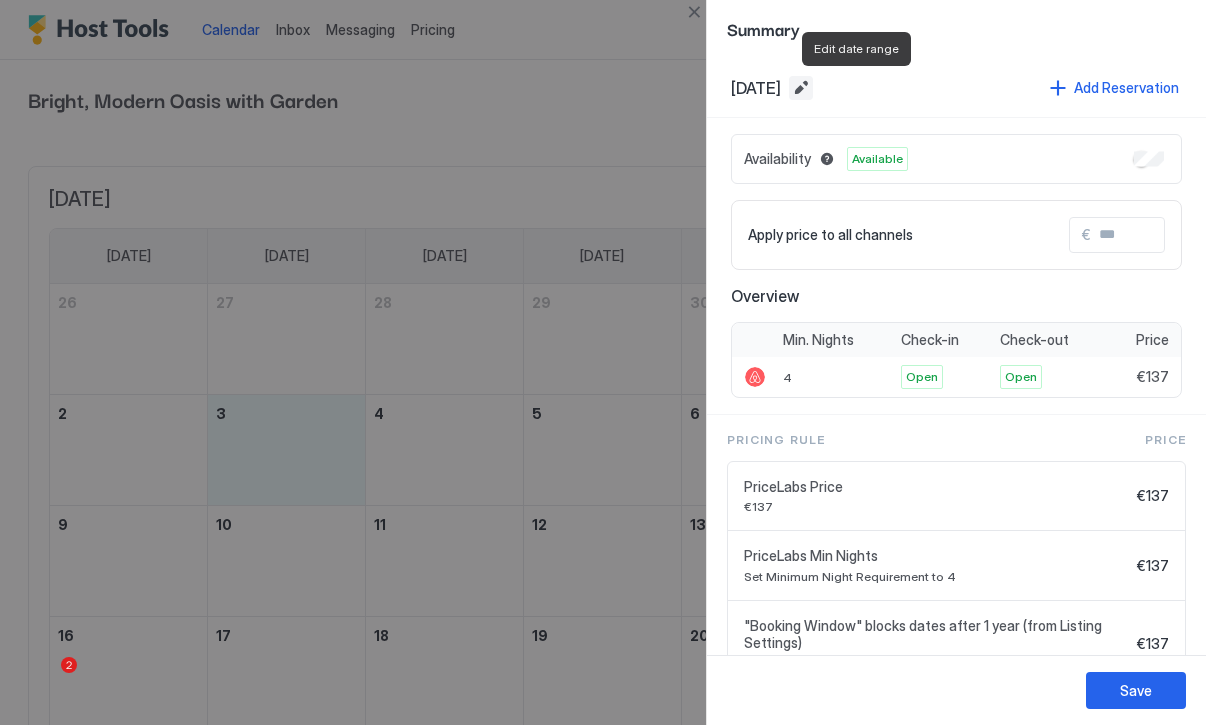 click at bounding box center (801, 88) 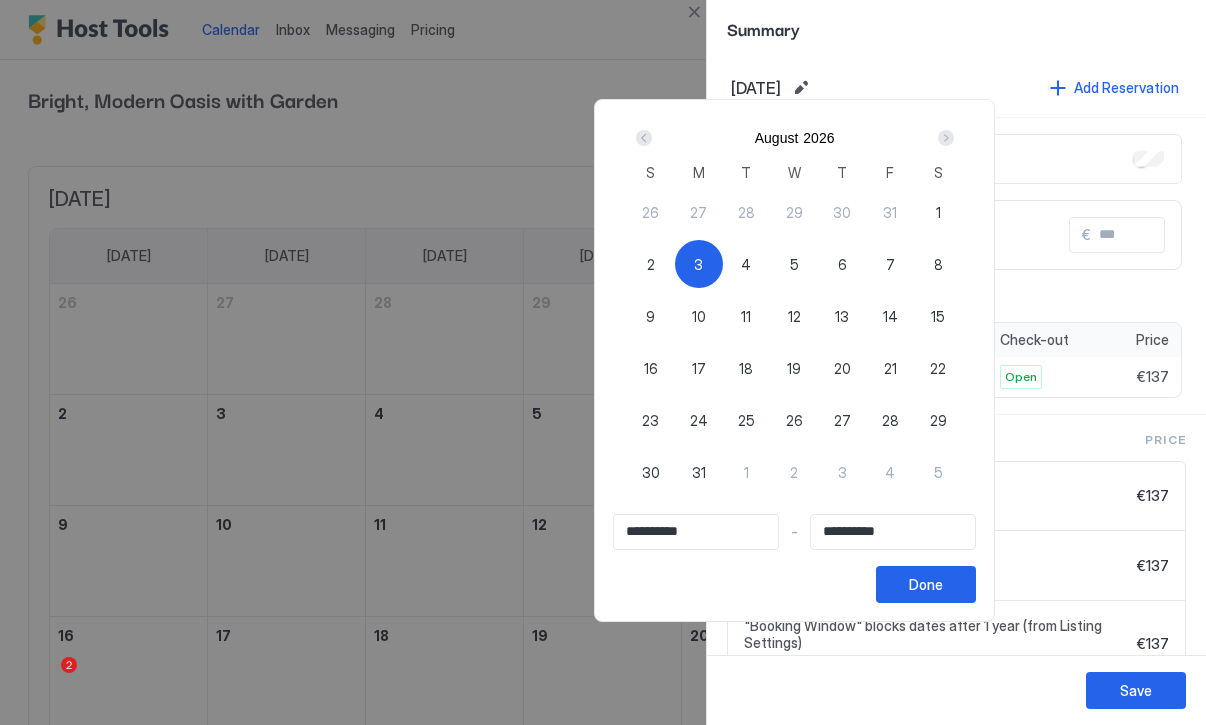 click at bounding box center (946, 138) 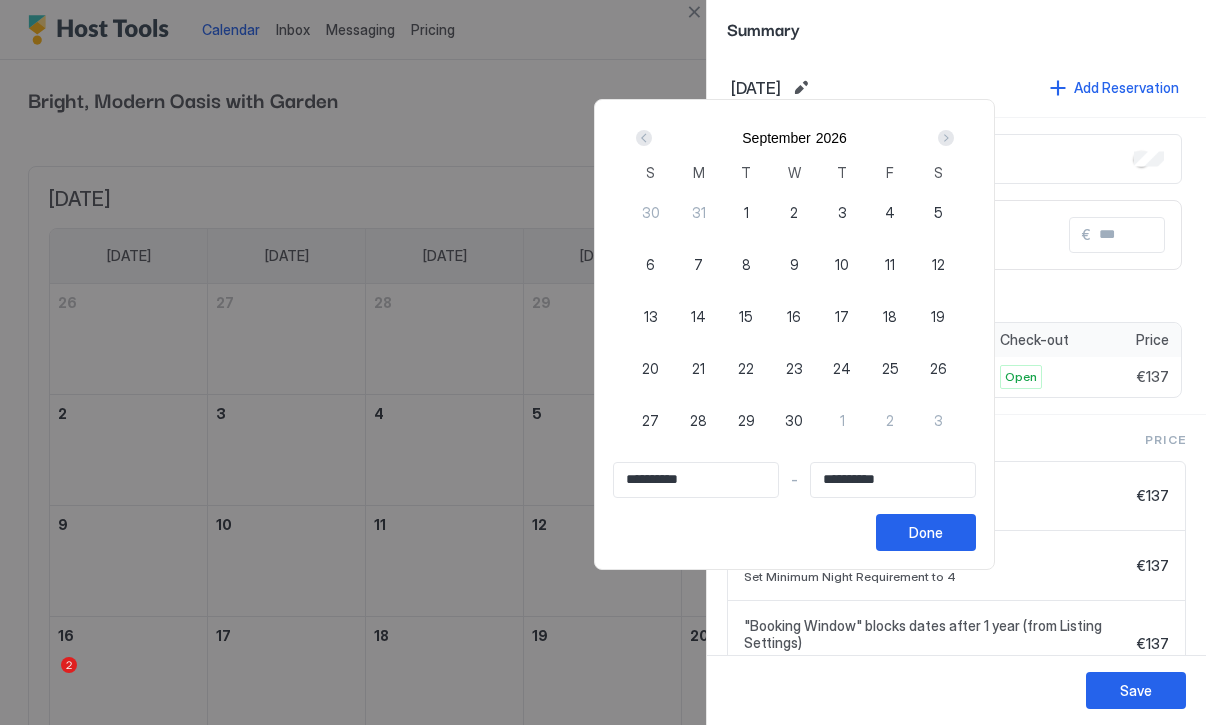 click at bounding box center [946, 138] 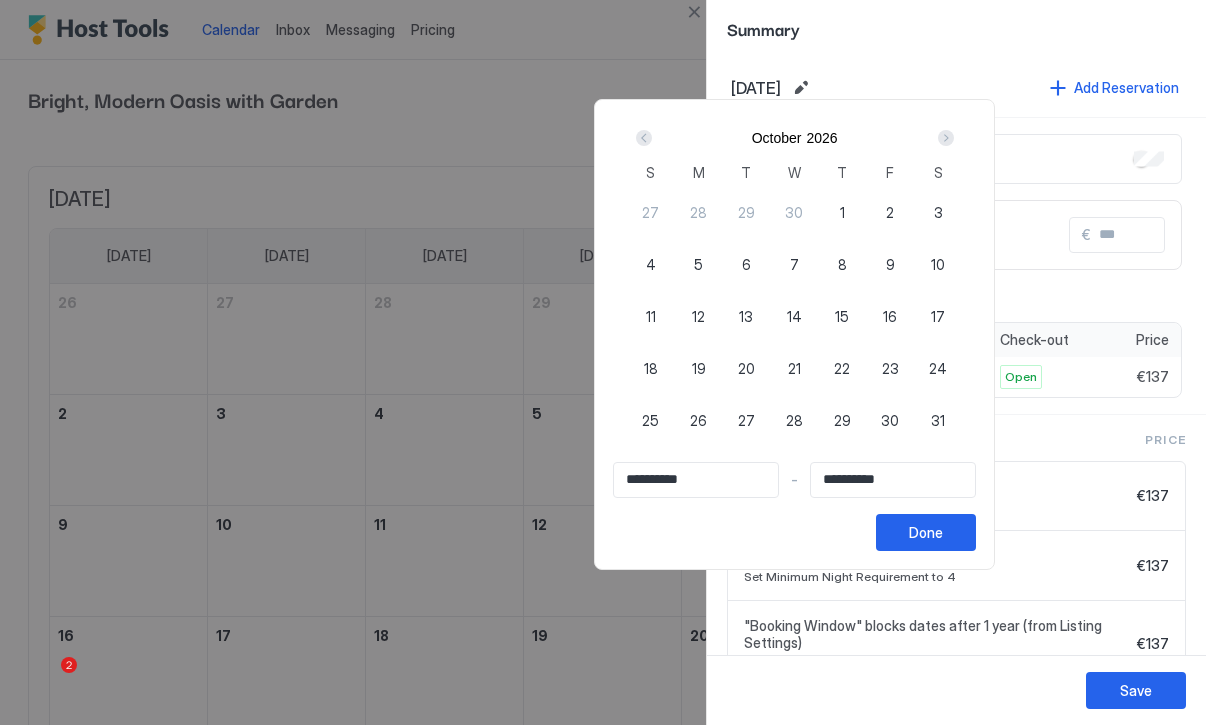 click at bounding box center (946, 138) 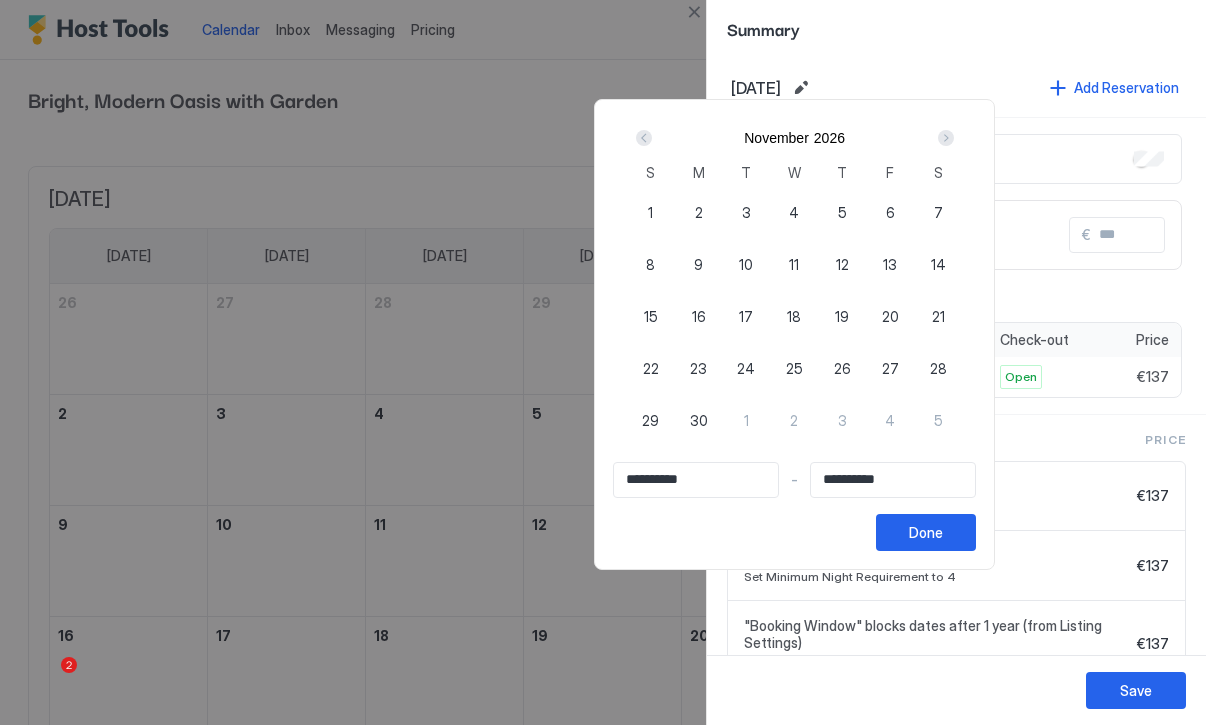 click at bounding box center [946, 138] 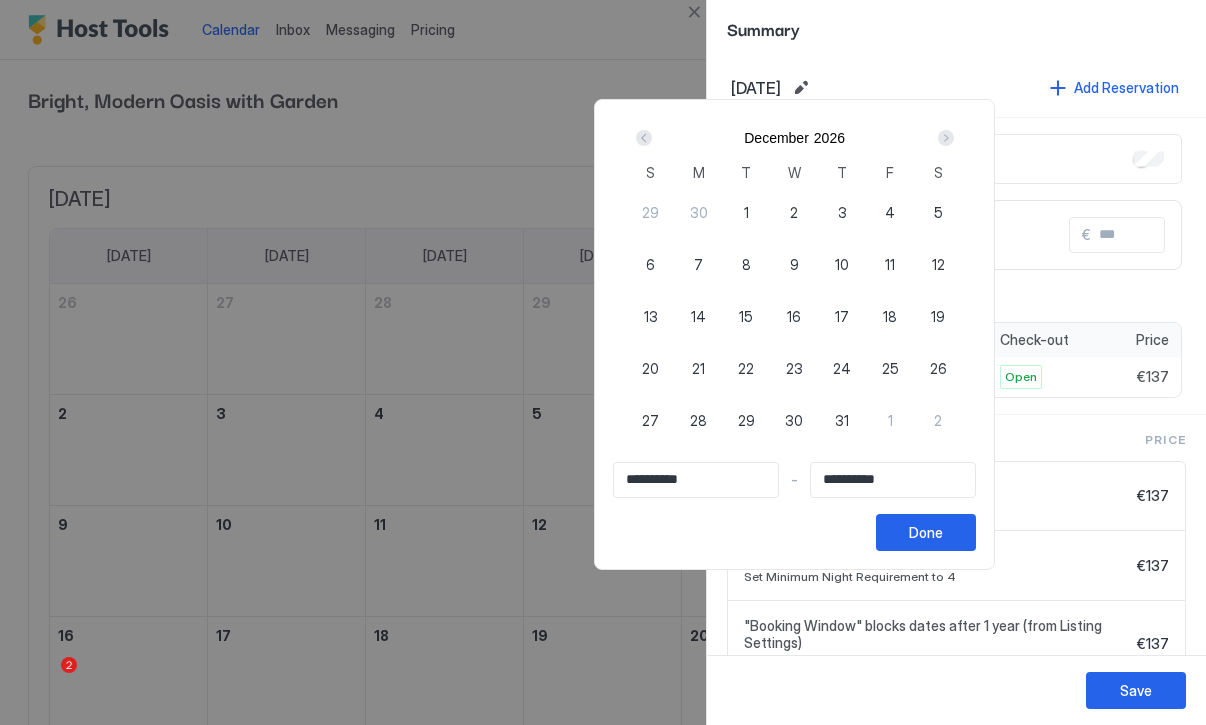 click on "19" at bounding box center (938, 316) 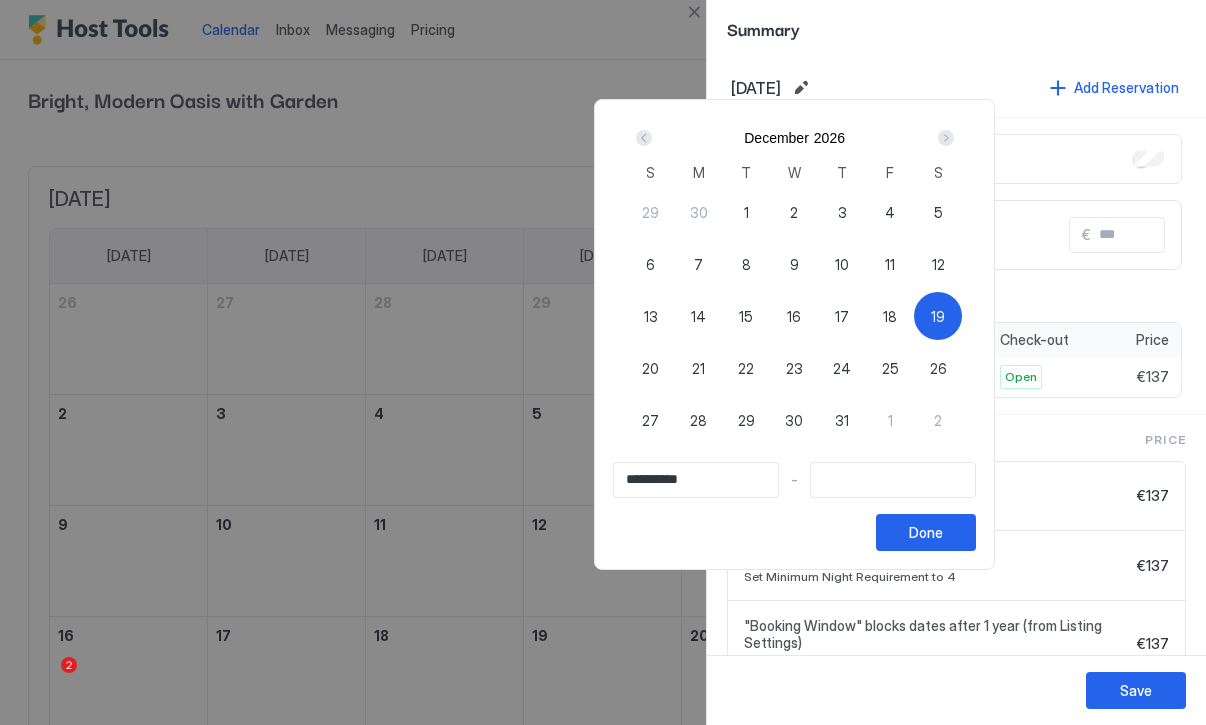 click at bounding box center (644, 138) 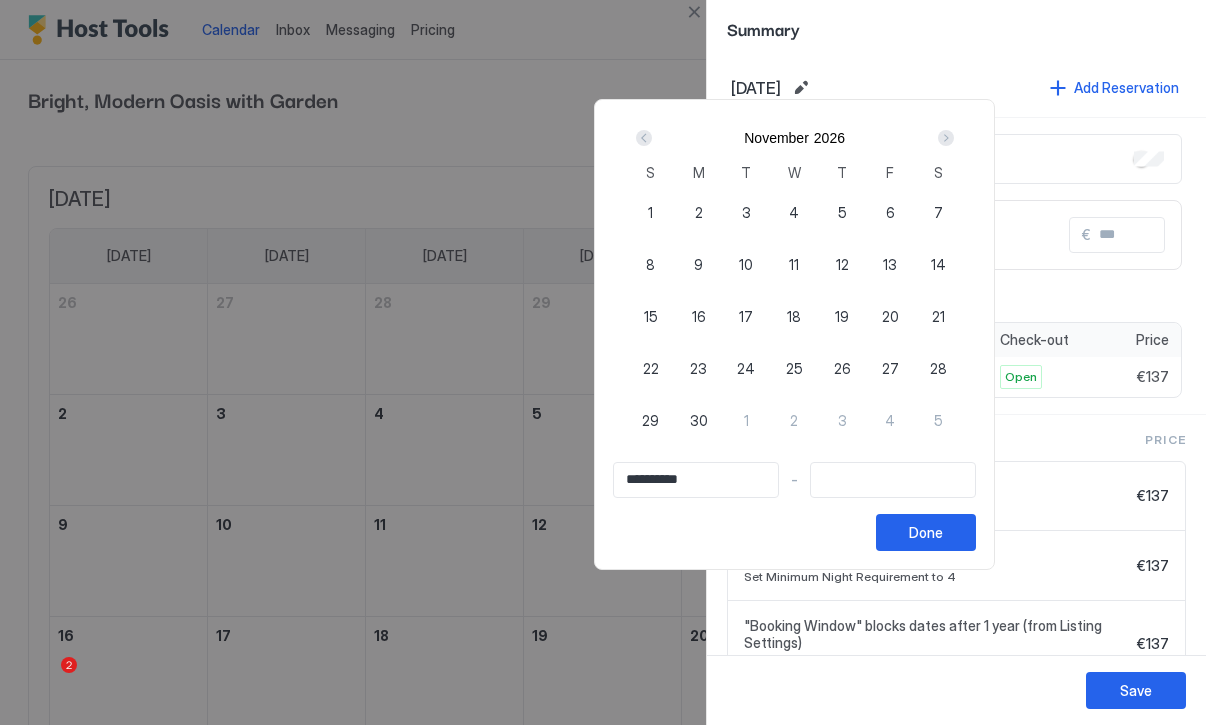 click at bounding box center (644, 138) 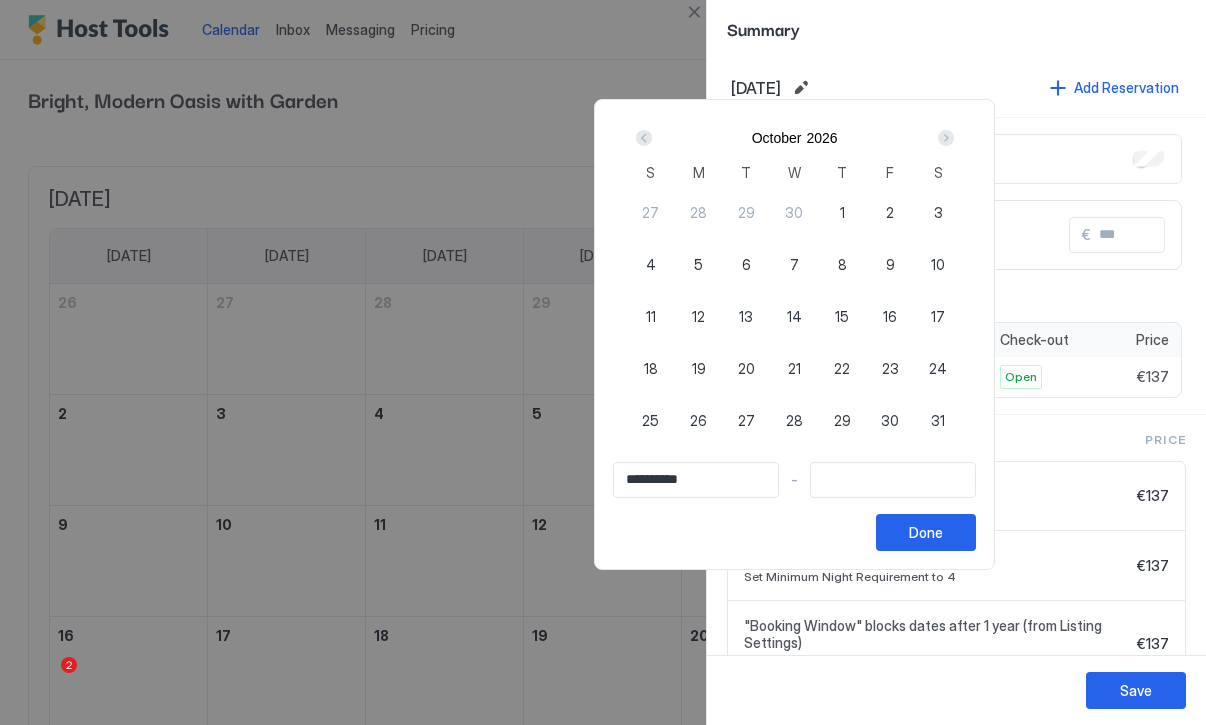 click at bounding box center (644, 138) 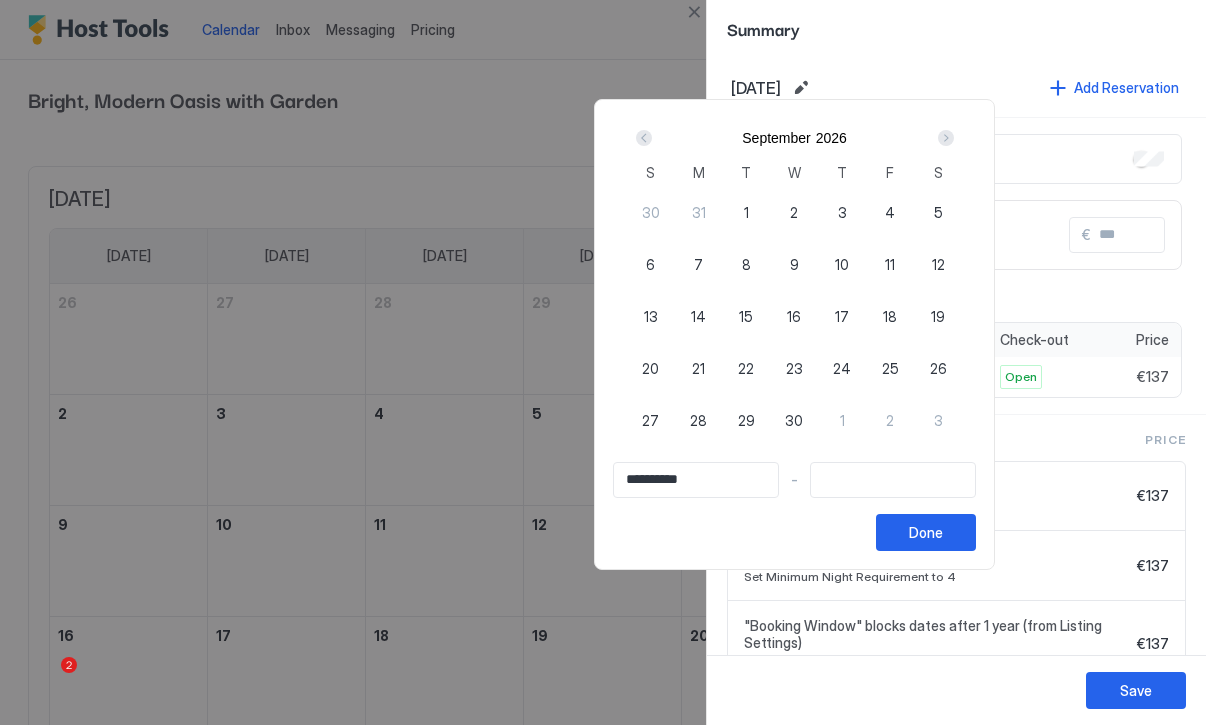 click at bounding box center [644, 138] 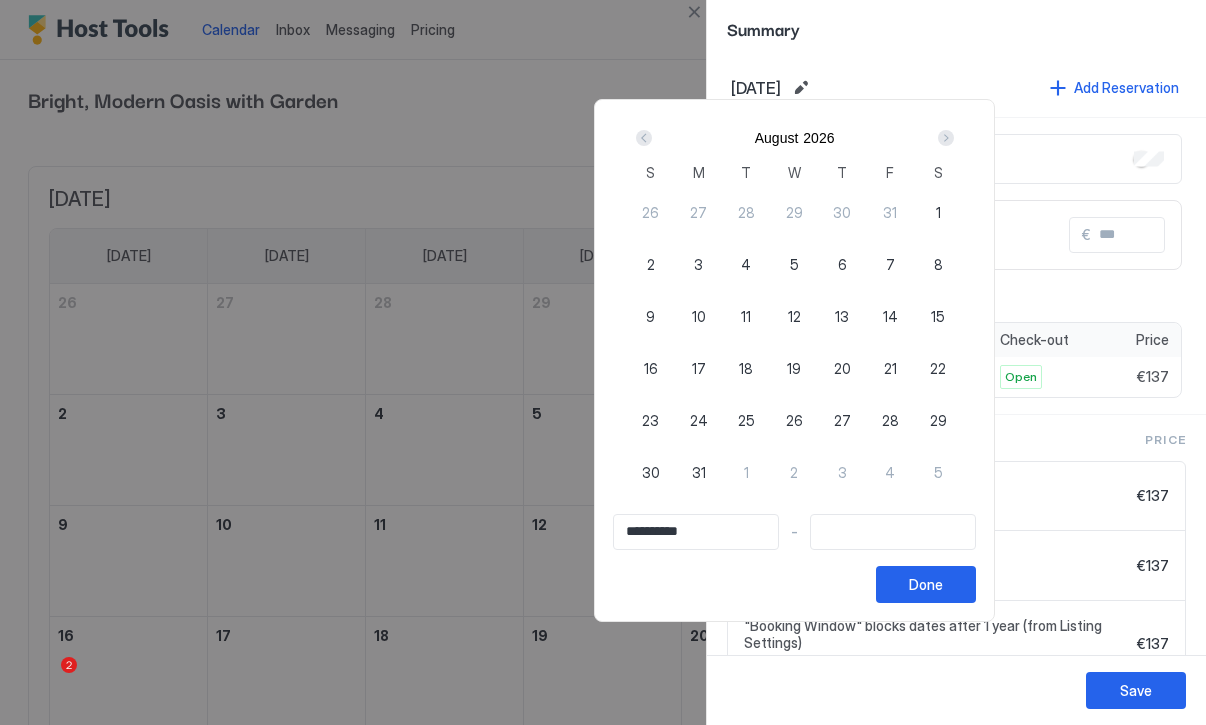 click on "2" at bounding box center (651, 264) 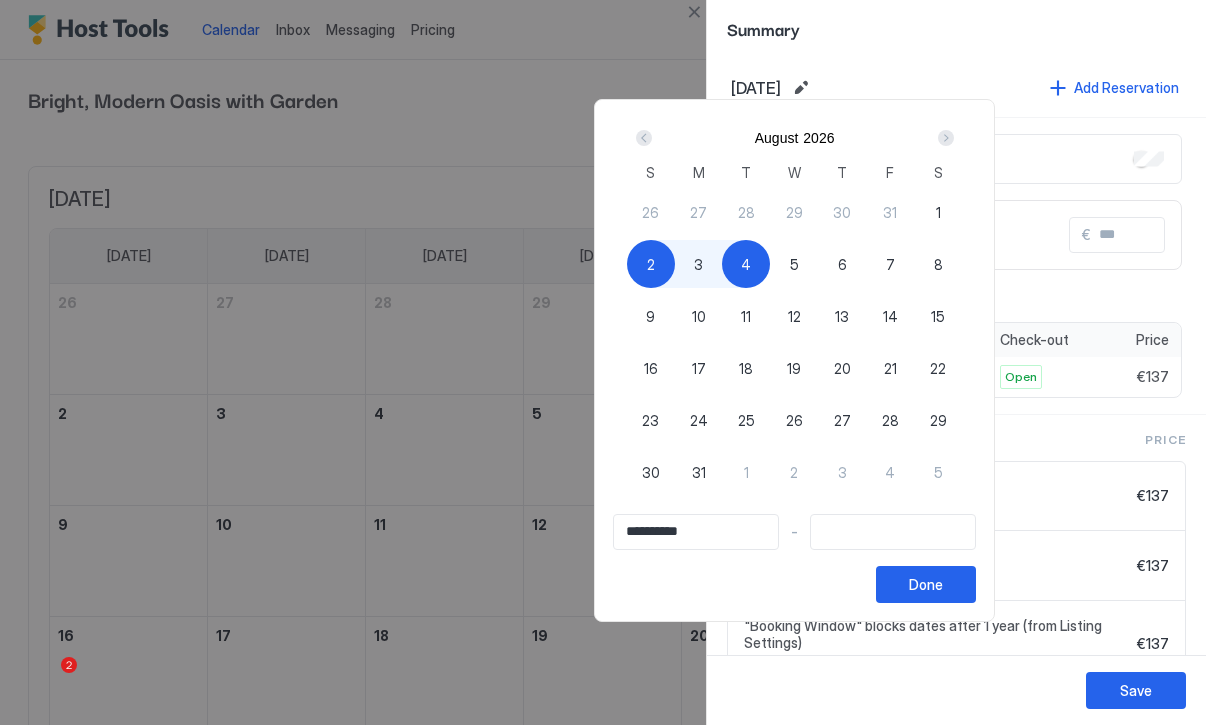 click at bounding box center (946, 138) 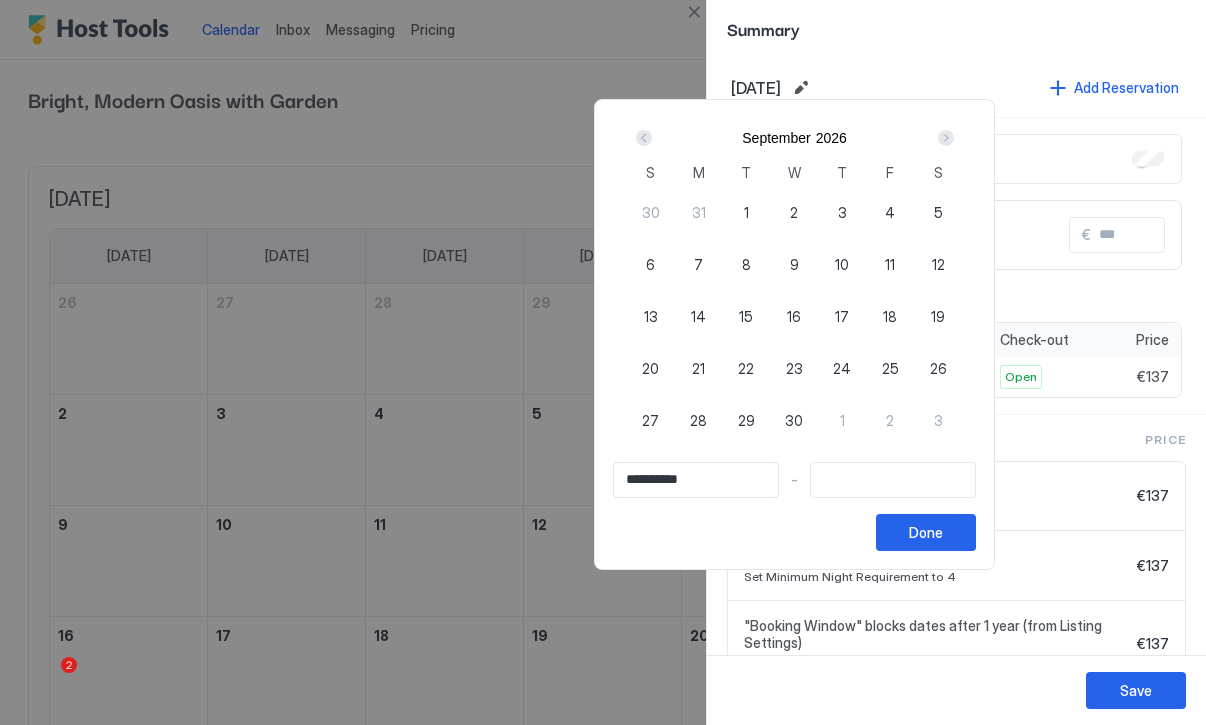 click at bounding box center (946, 138) 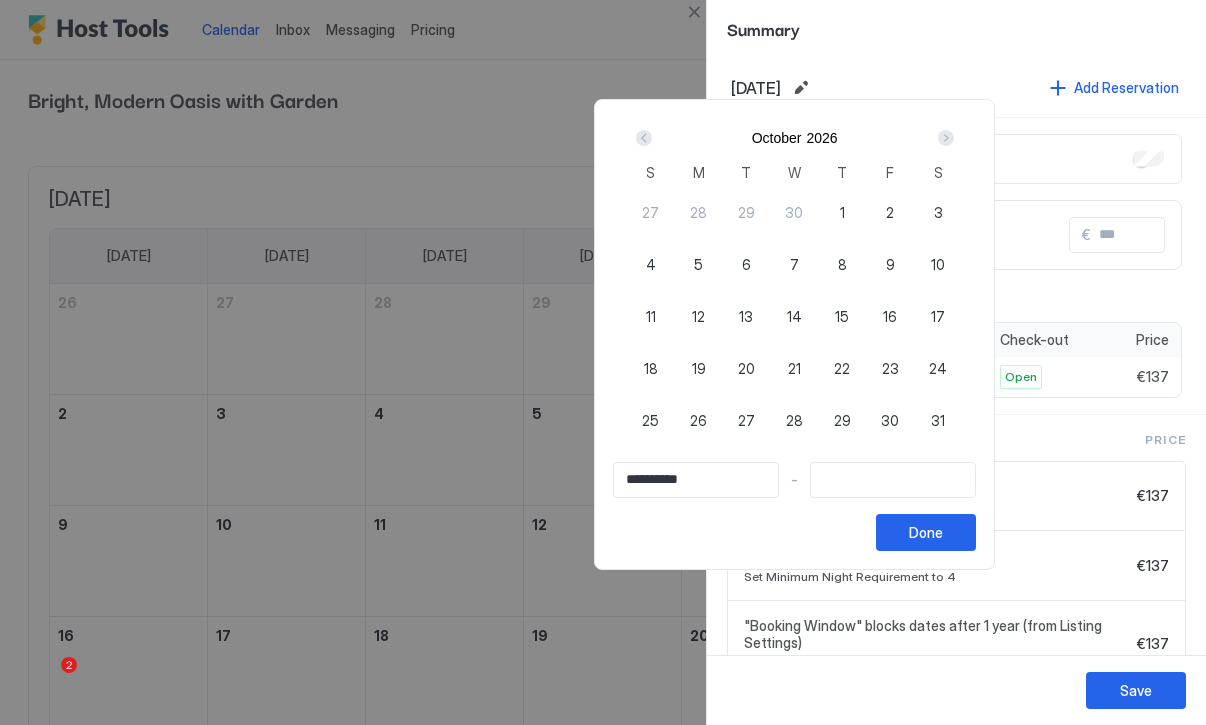 click at bounding box center (946, 138) 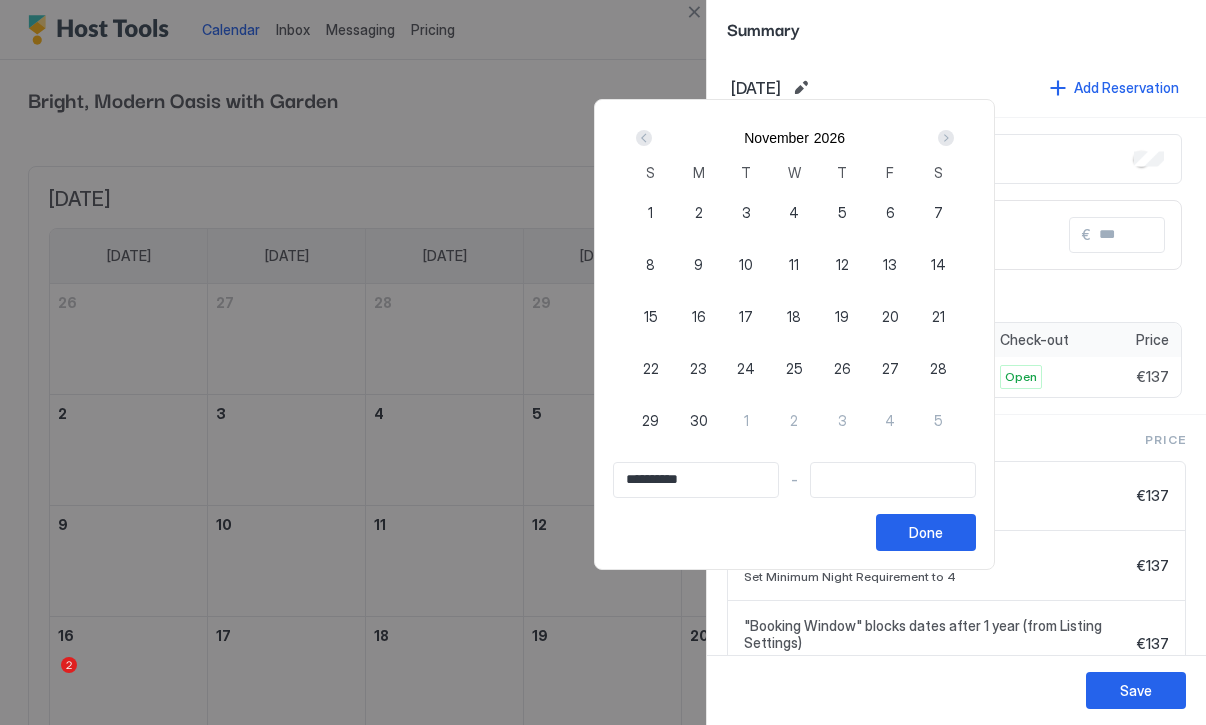 click at bounding box center (946, 138) 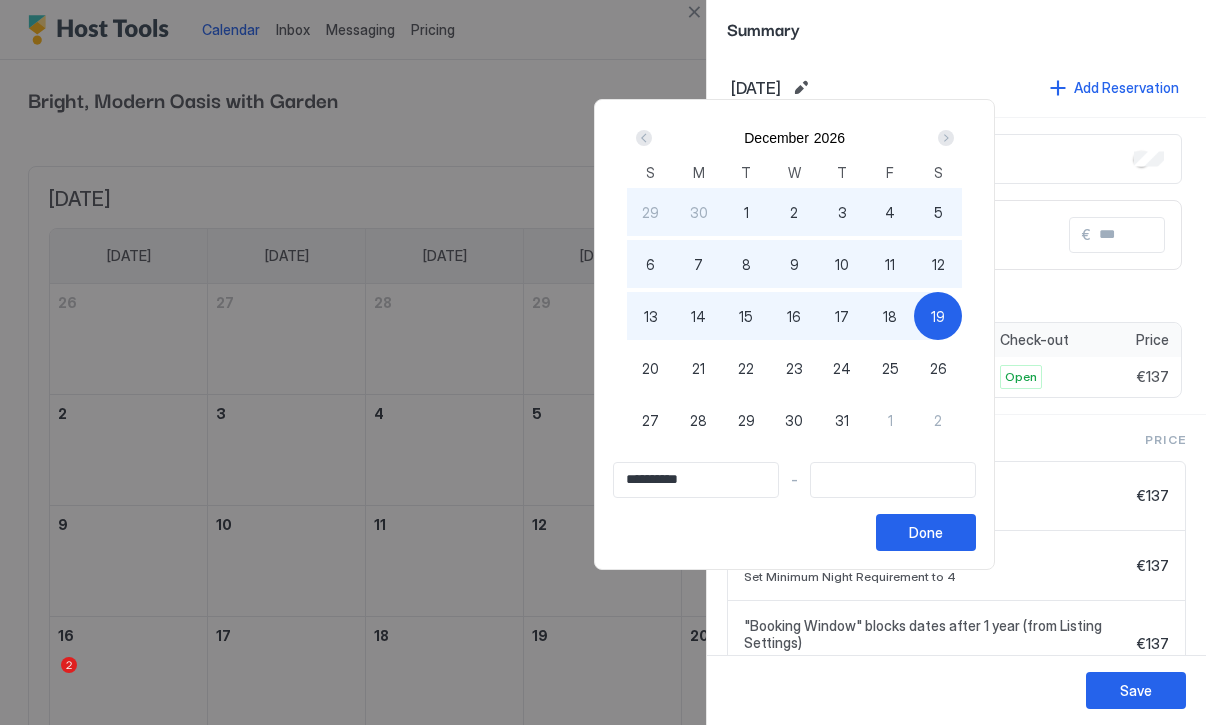 click on "19" at bounding box center [938, 316] 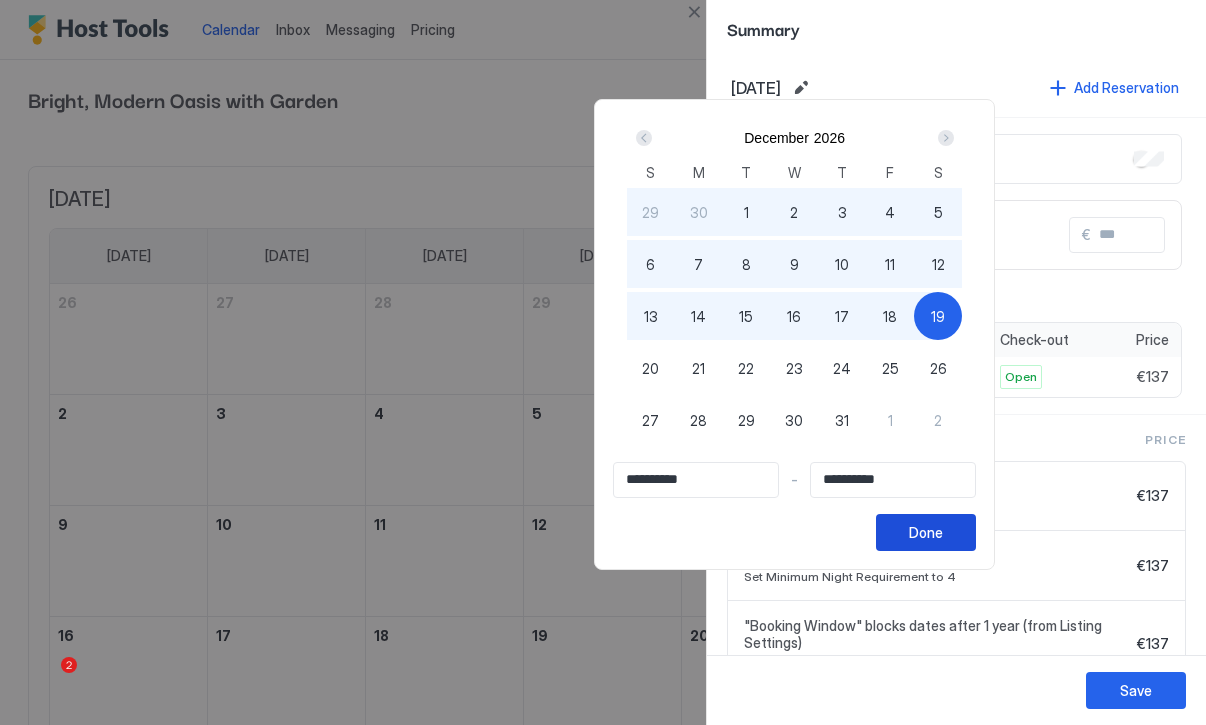 click on "Done" at bounding box center [926, 532] 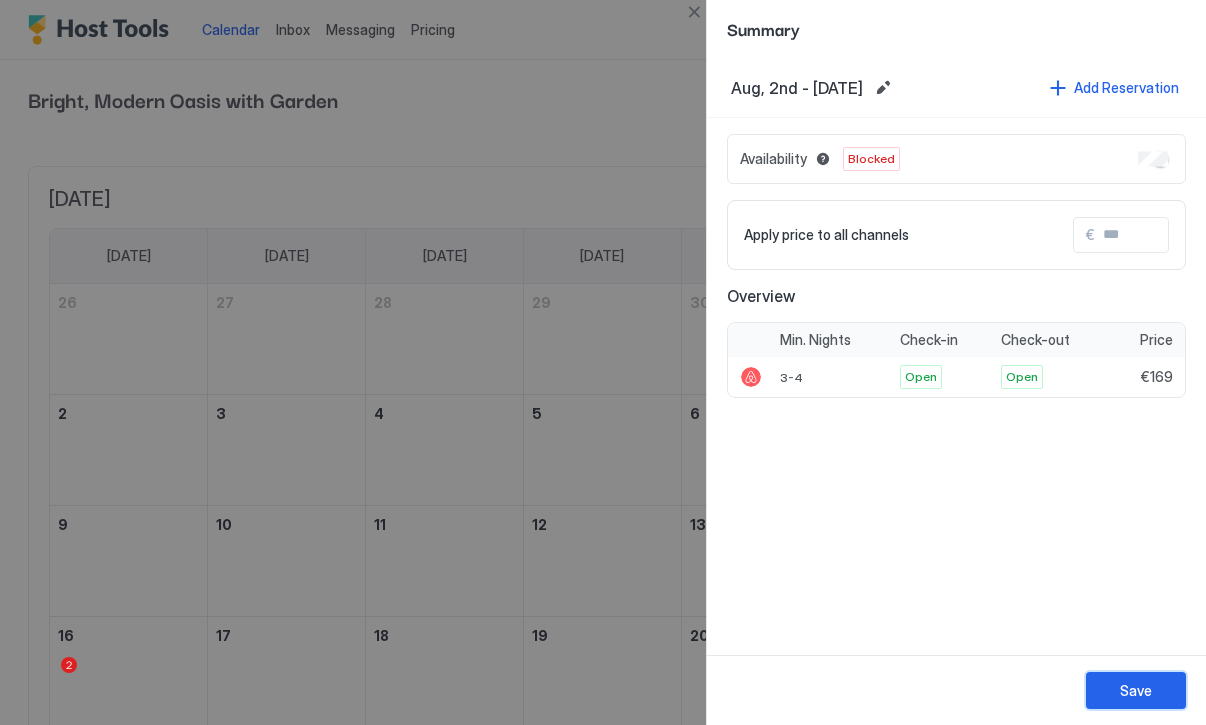 click on "Save" at bounding box center (1136, 690) 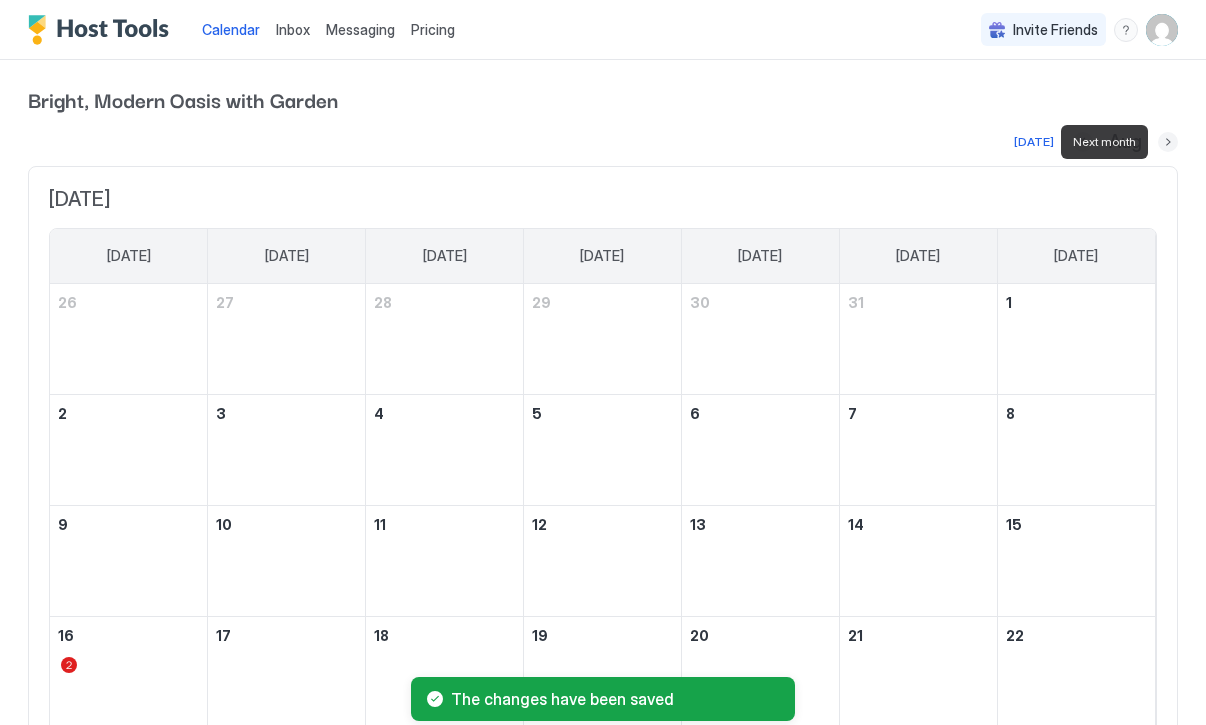 click at bounding box center [1168, 142] 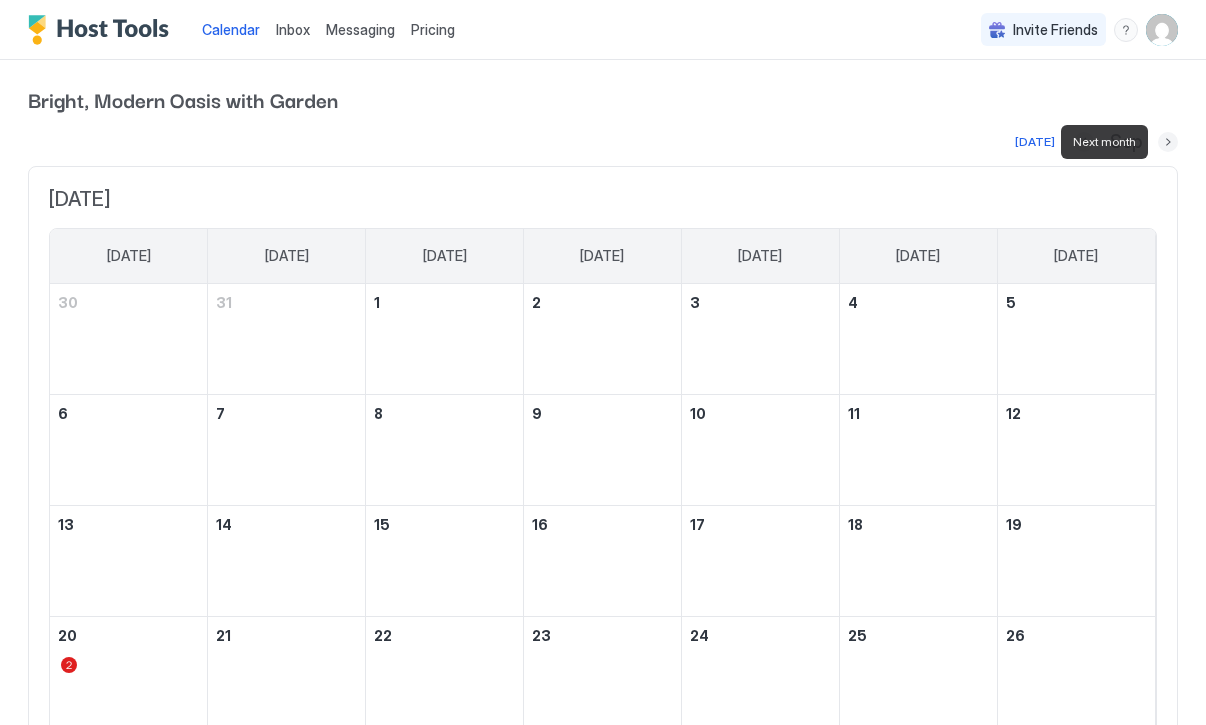click at bounding box center (1168, 142) 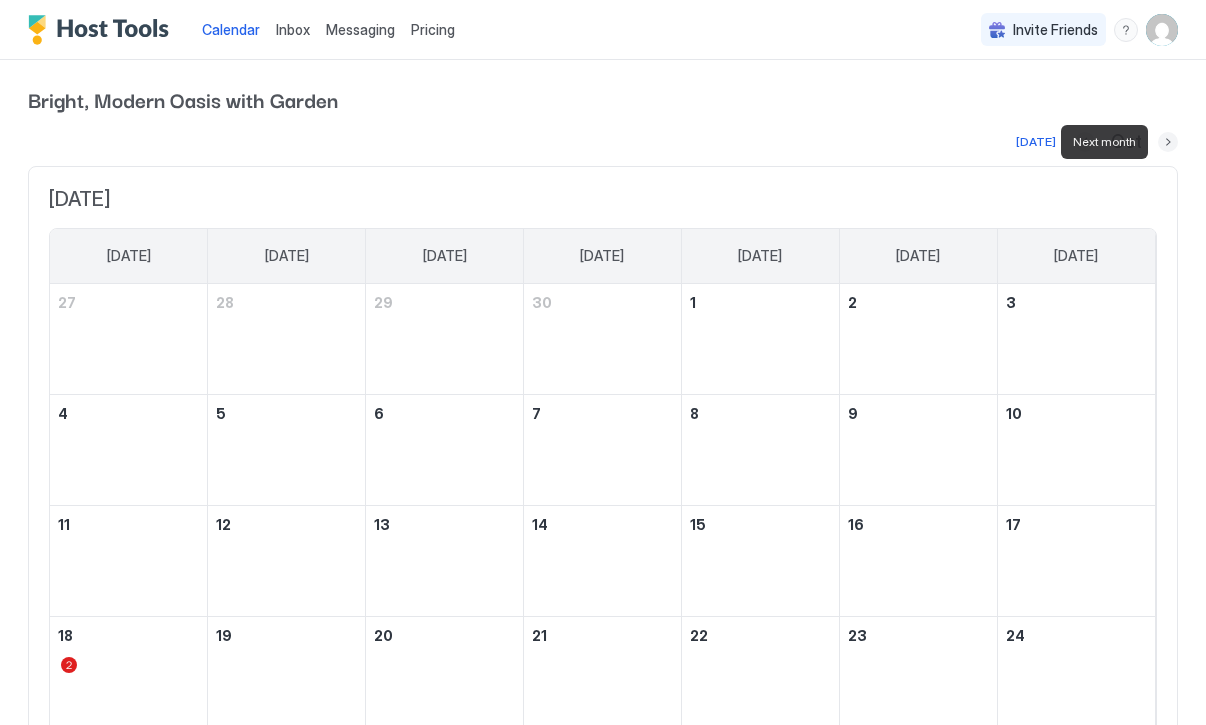 click at bounding box center (1168, 142) 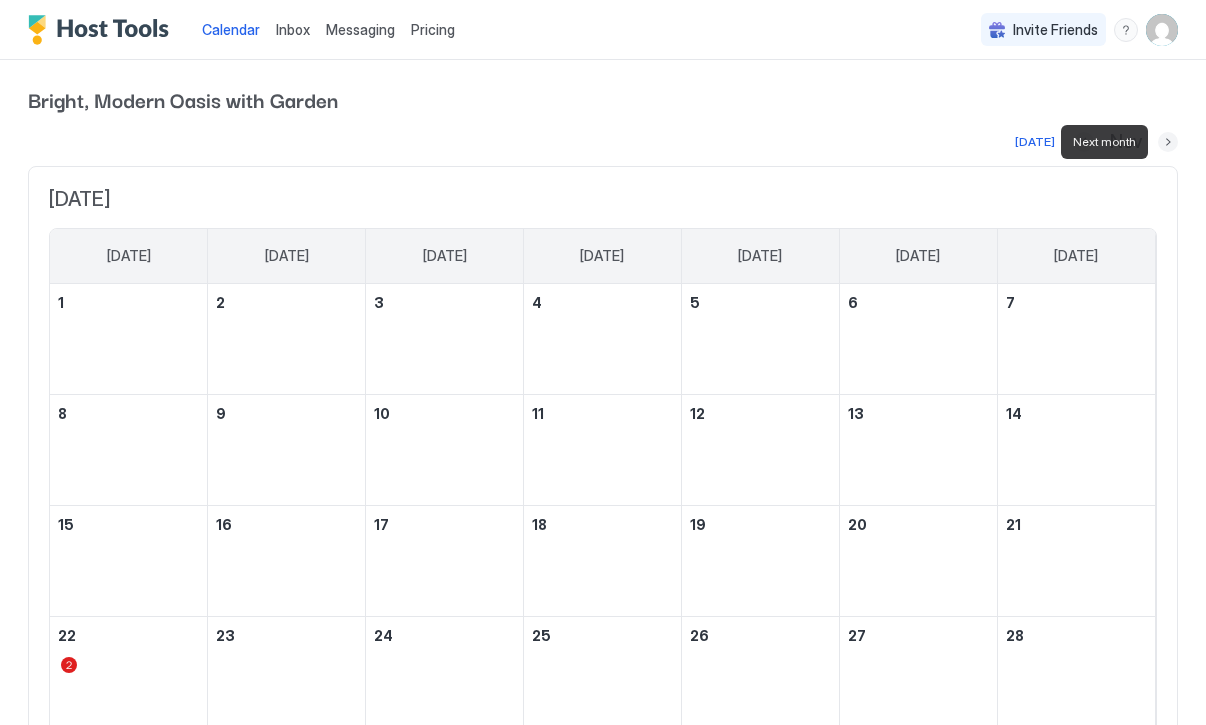 click at bounding box center [1168, 142] 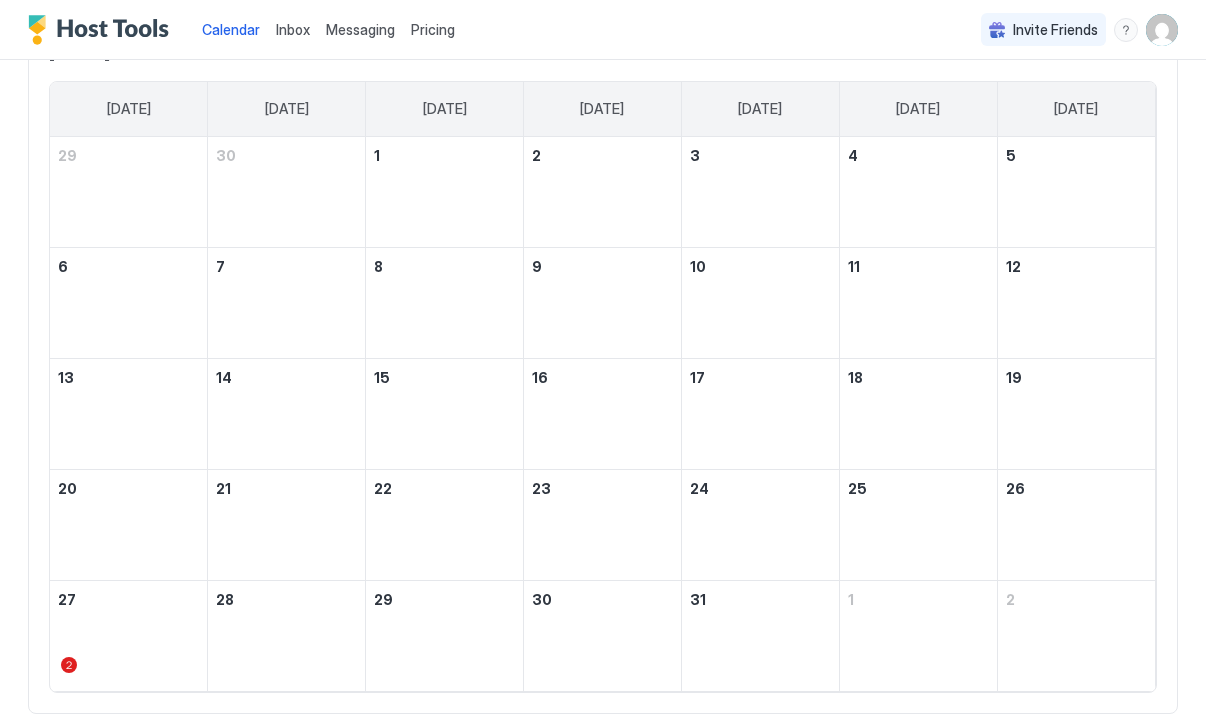 scroll, scrollTop: 148, scrollLeft: 0, axis: vertical 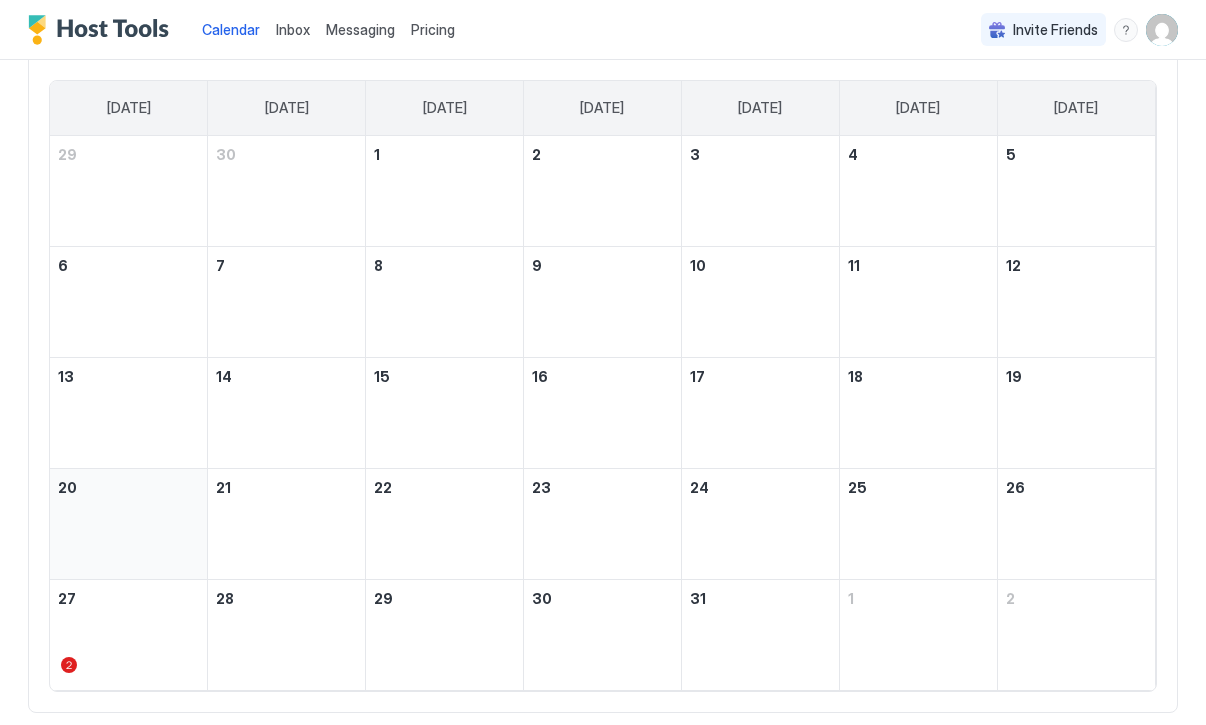 click at bounding box center (128, 524) 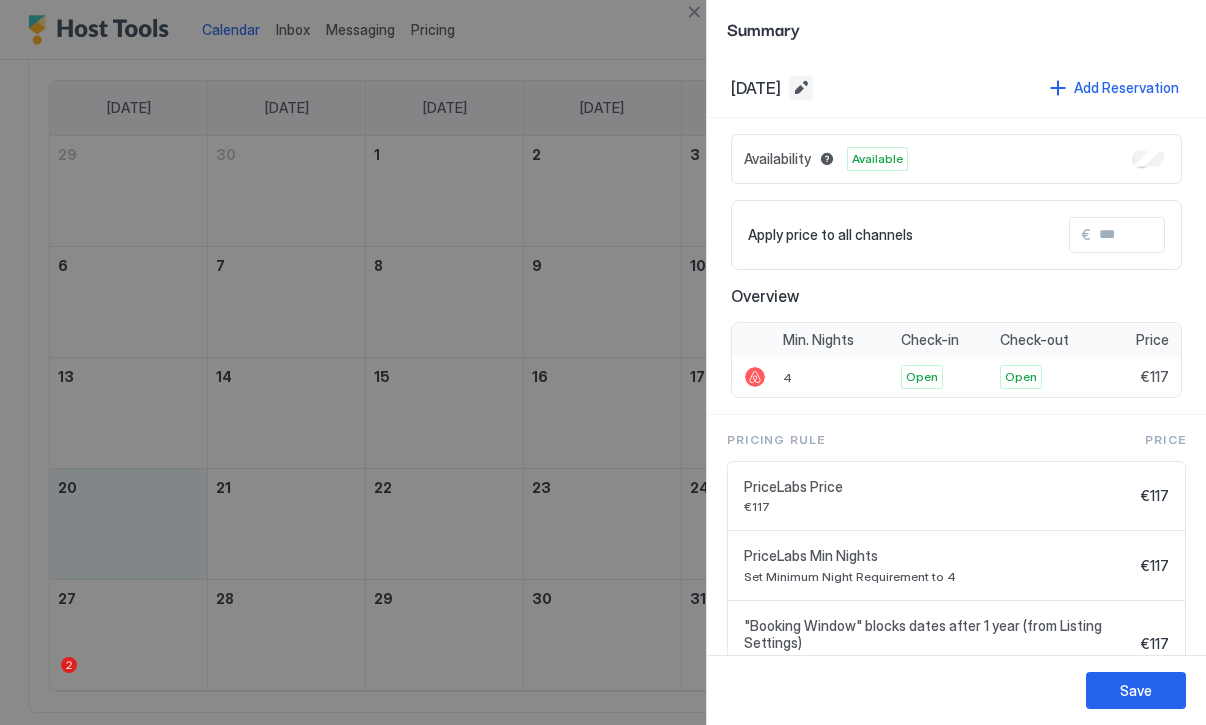 click at bounding box center [801, 88] 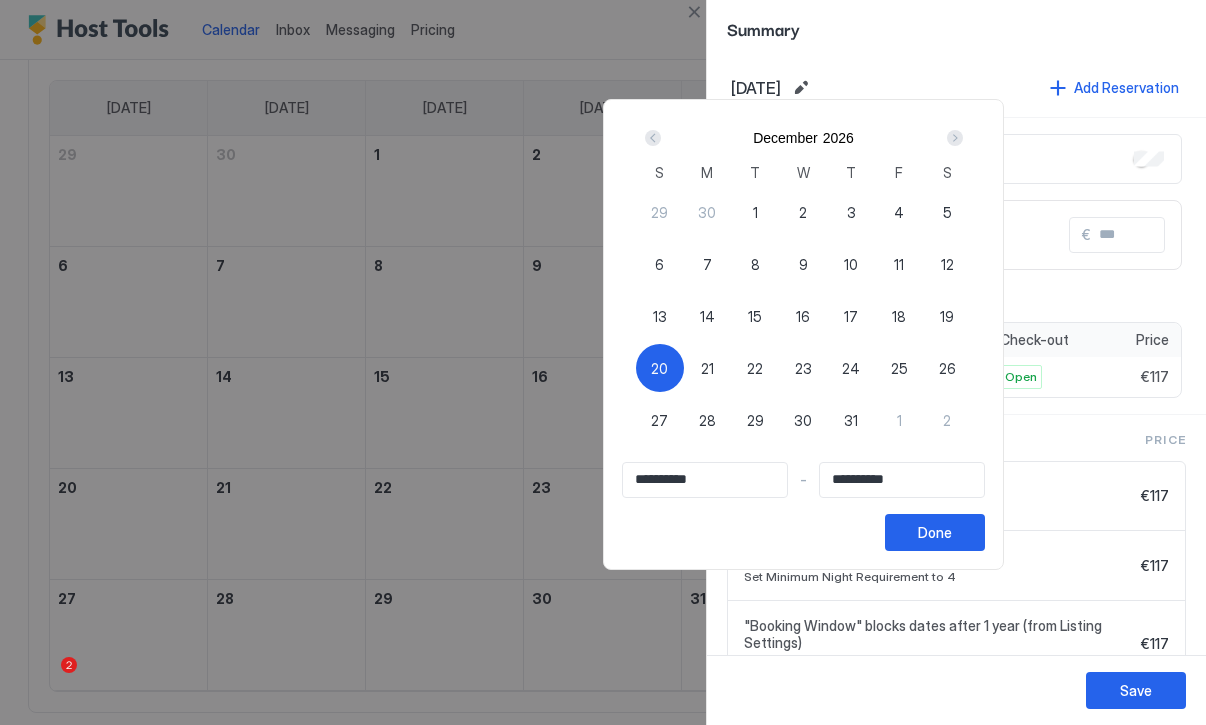 click on "20" at bounding box center [659, 368] 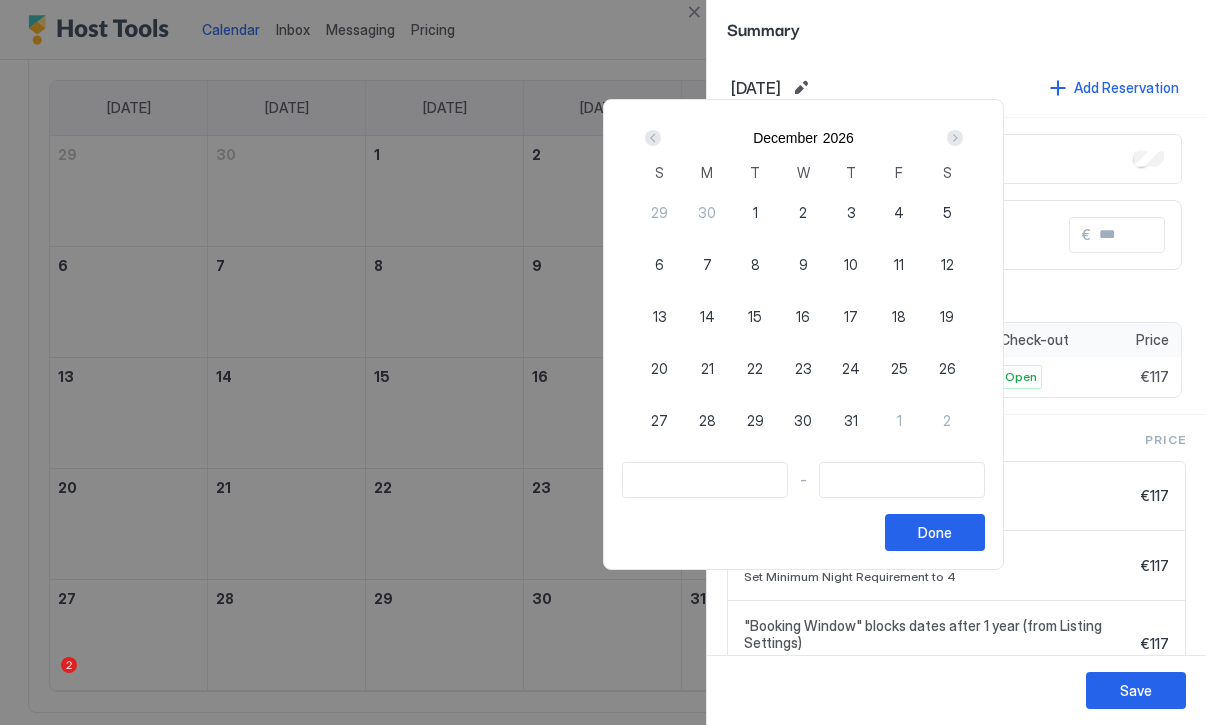 click on "20" at bounding box center (659, 368) 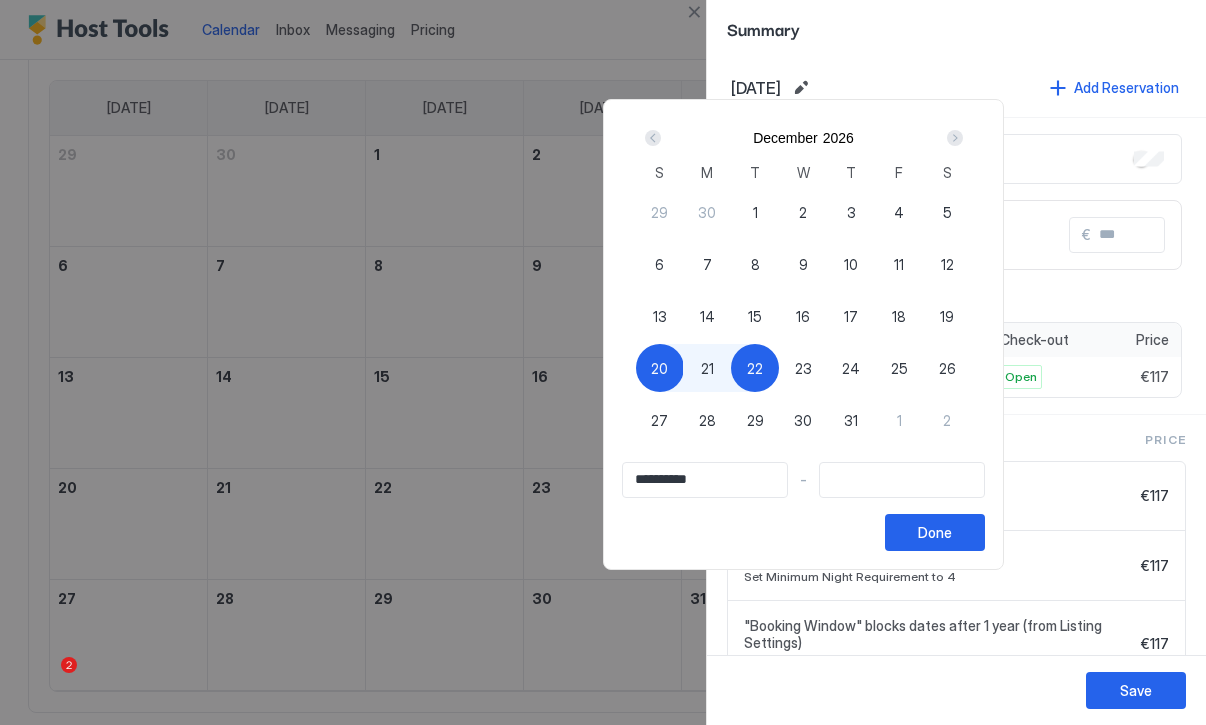 click at bounding box center (955, 138) 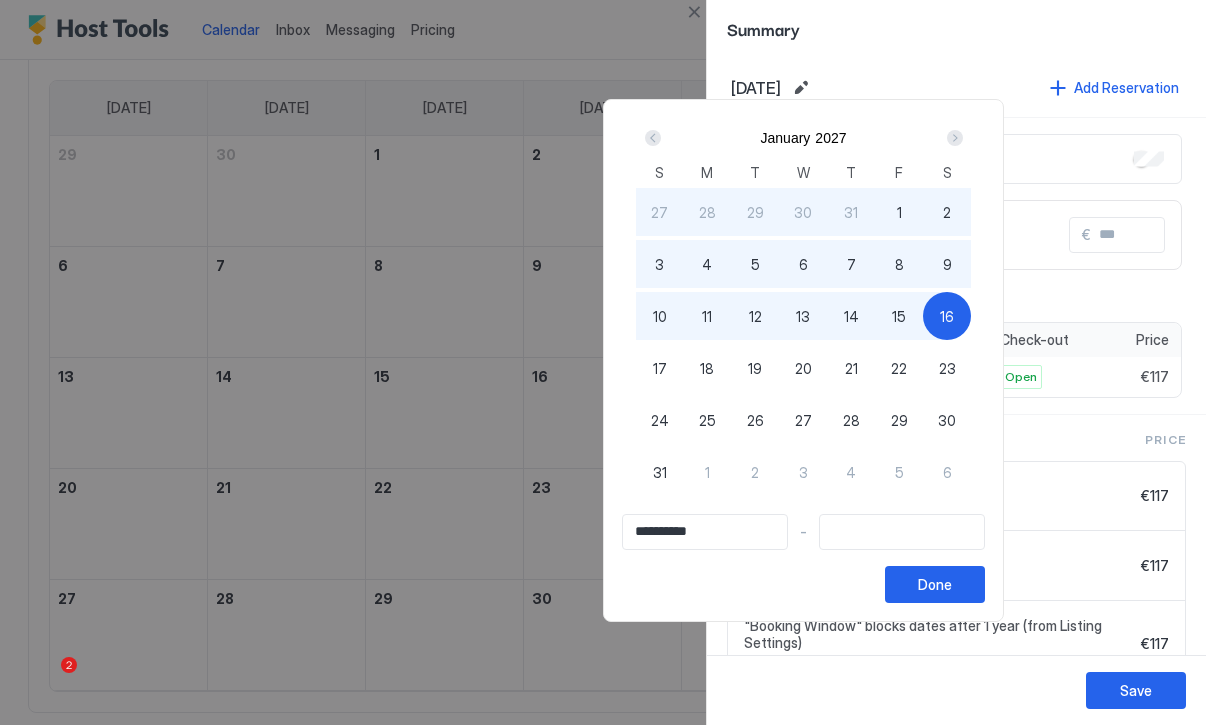 click on "16" at bounding box center [947, 316] 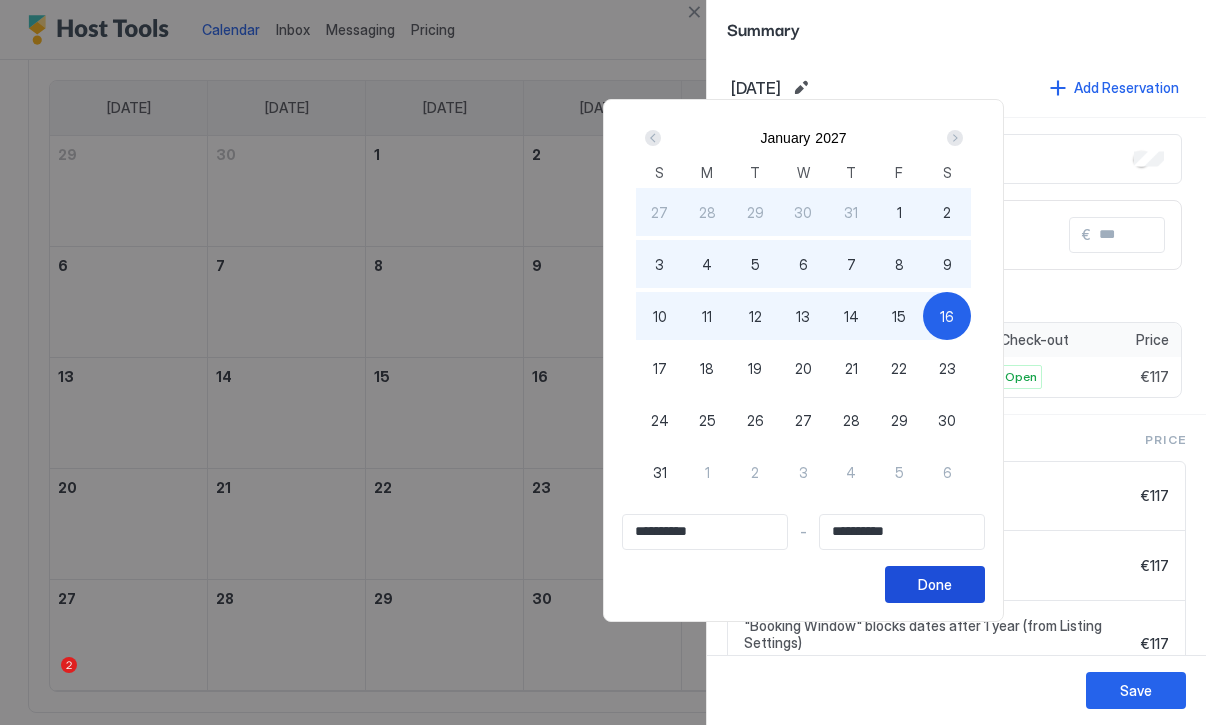 click on "Done" at bounding box center [935, 584] 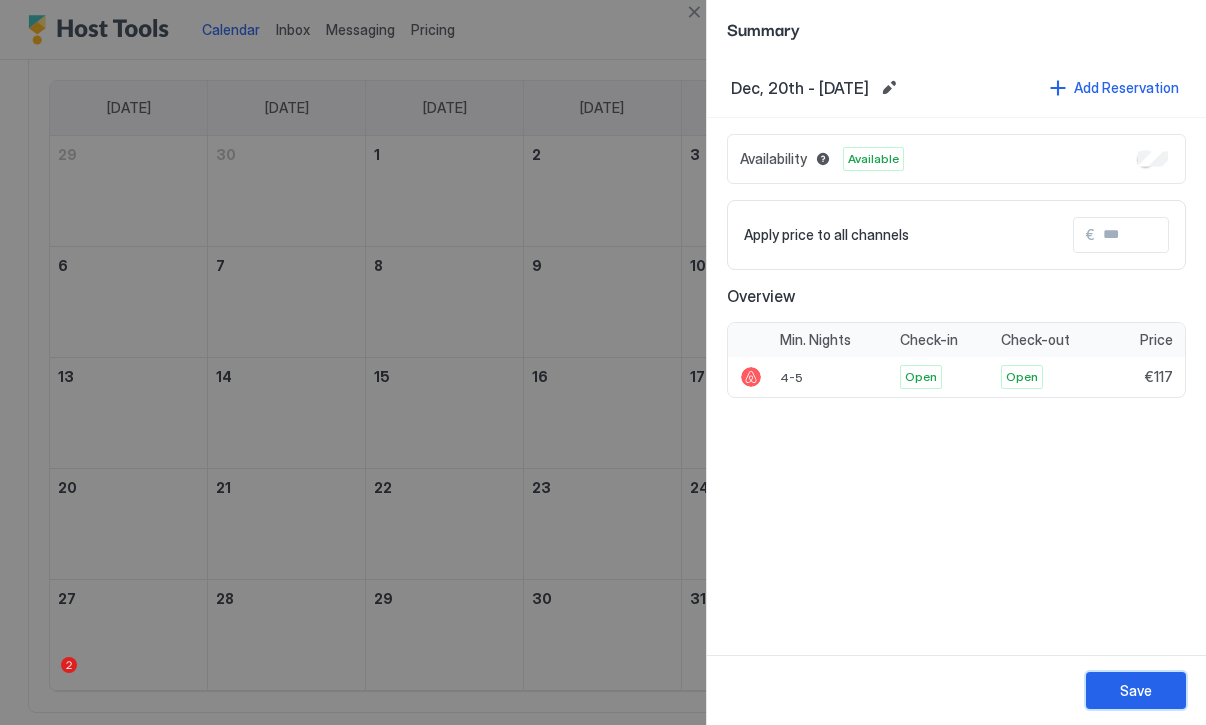 click on "Save" at bounding box center [1136, 690] 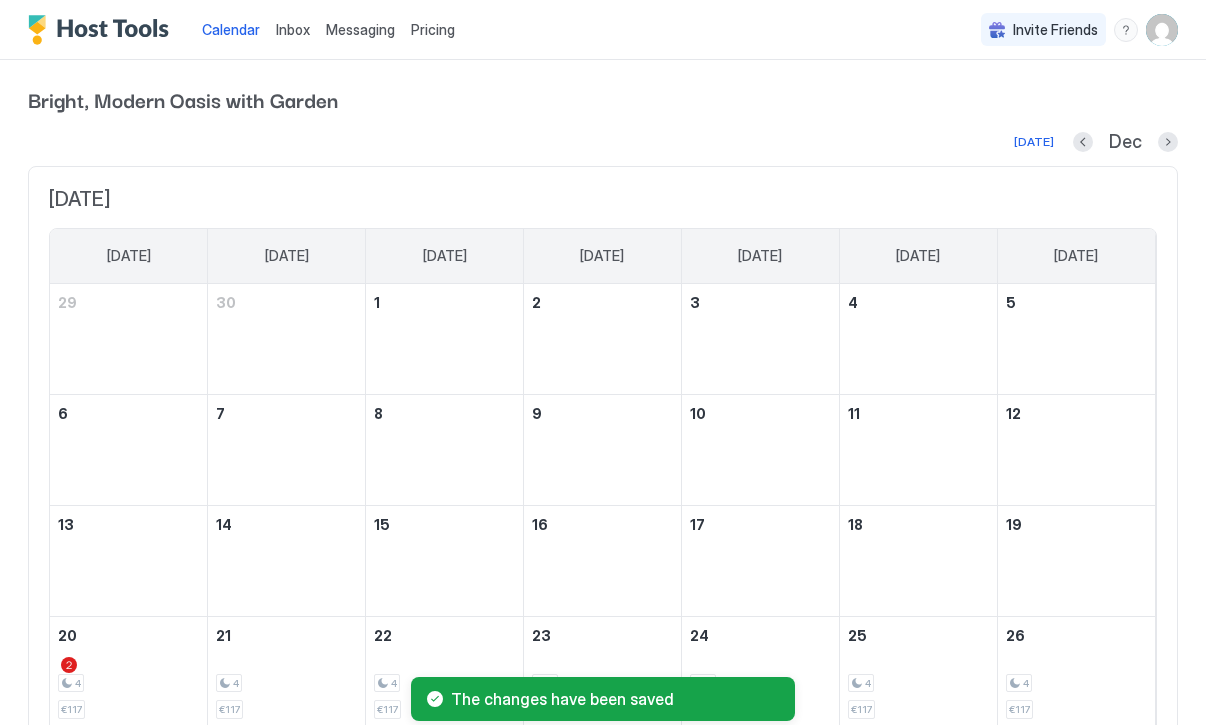 scroll, scrollTop: 0, scrollLeft: 0, axis: both 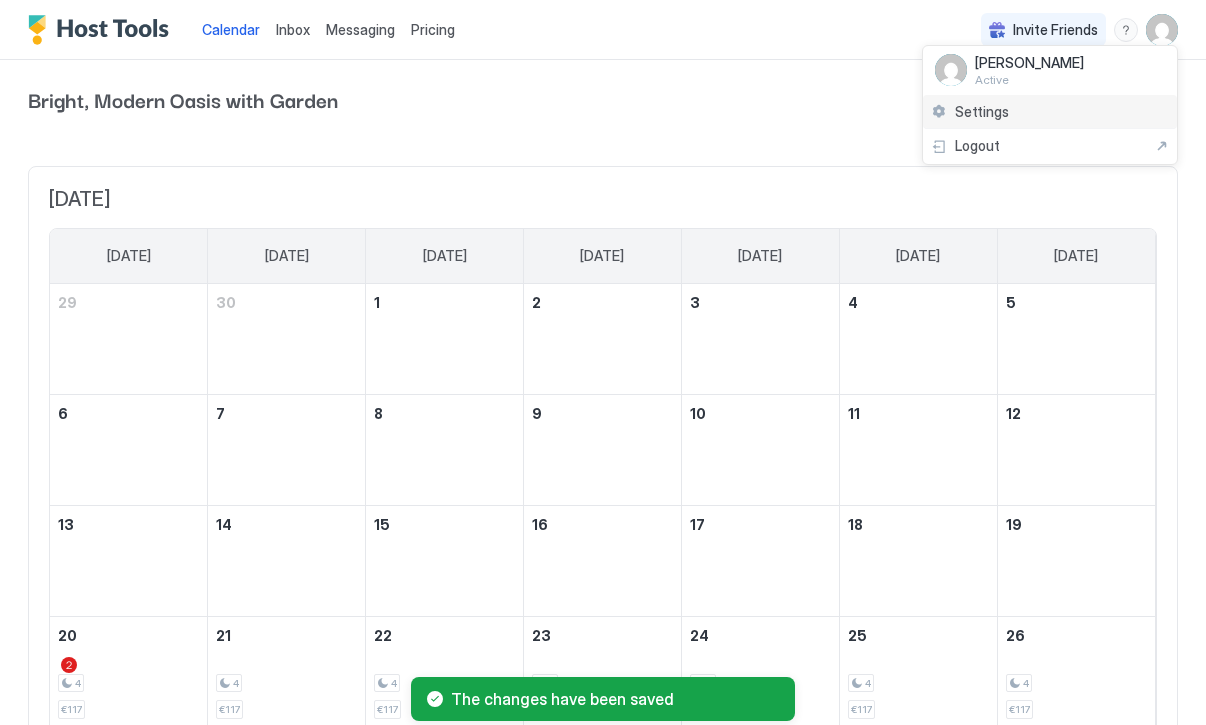 click on "Settings" at bounding box center [1050, 112] 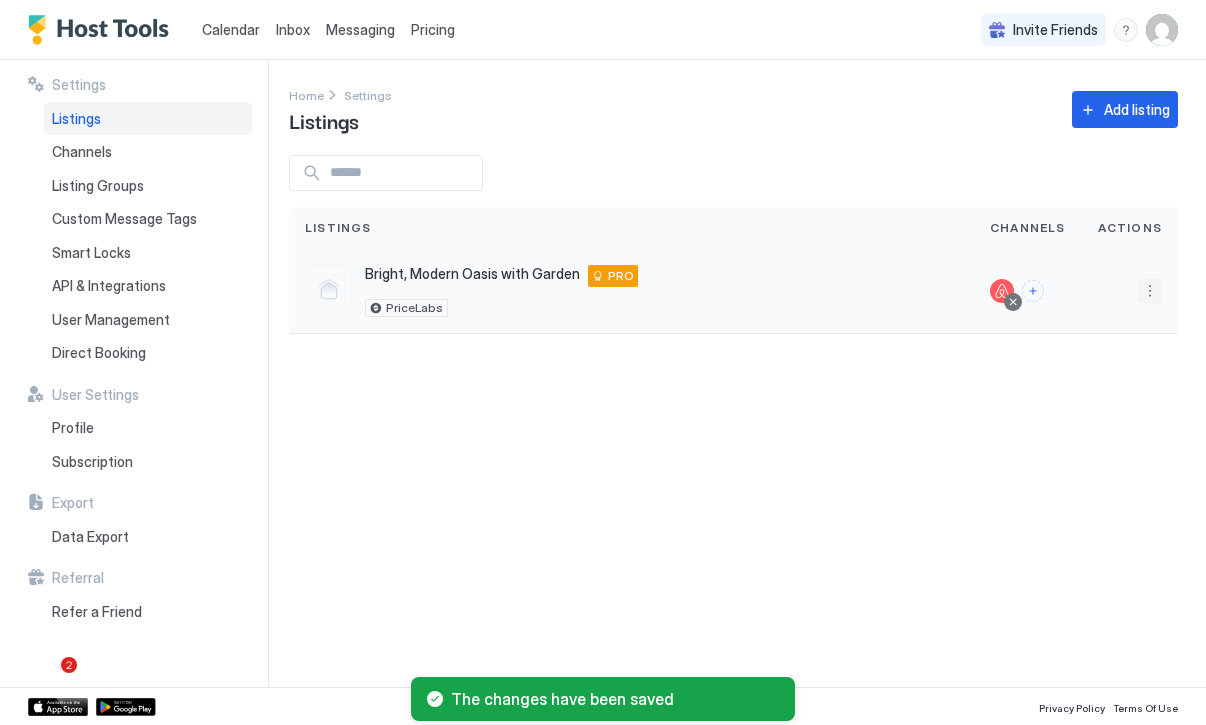 click at bounding box center [1150, 291] 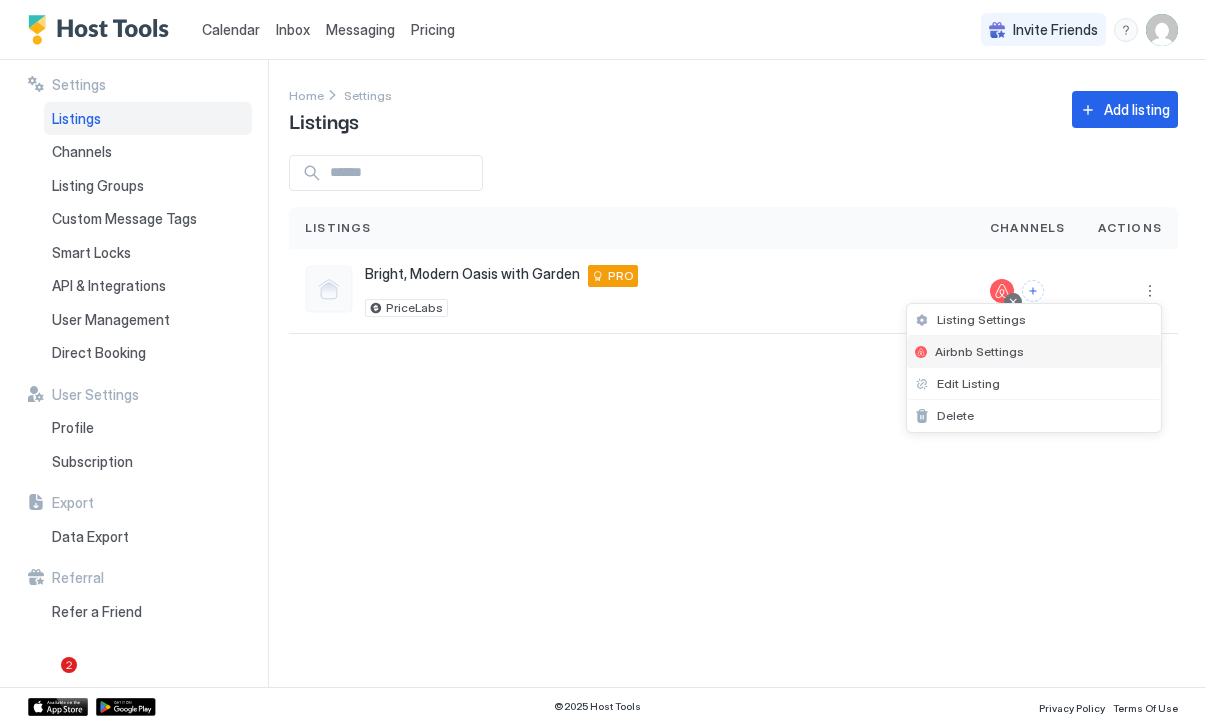 click on "Airbnb Settings" at bounding box center [1034, 352] 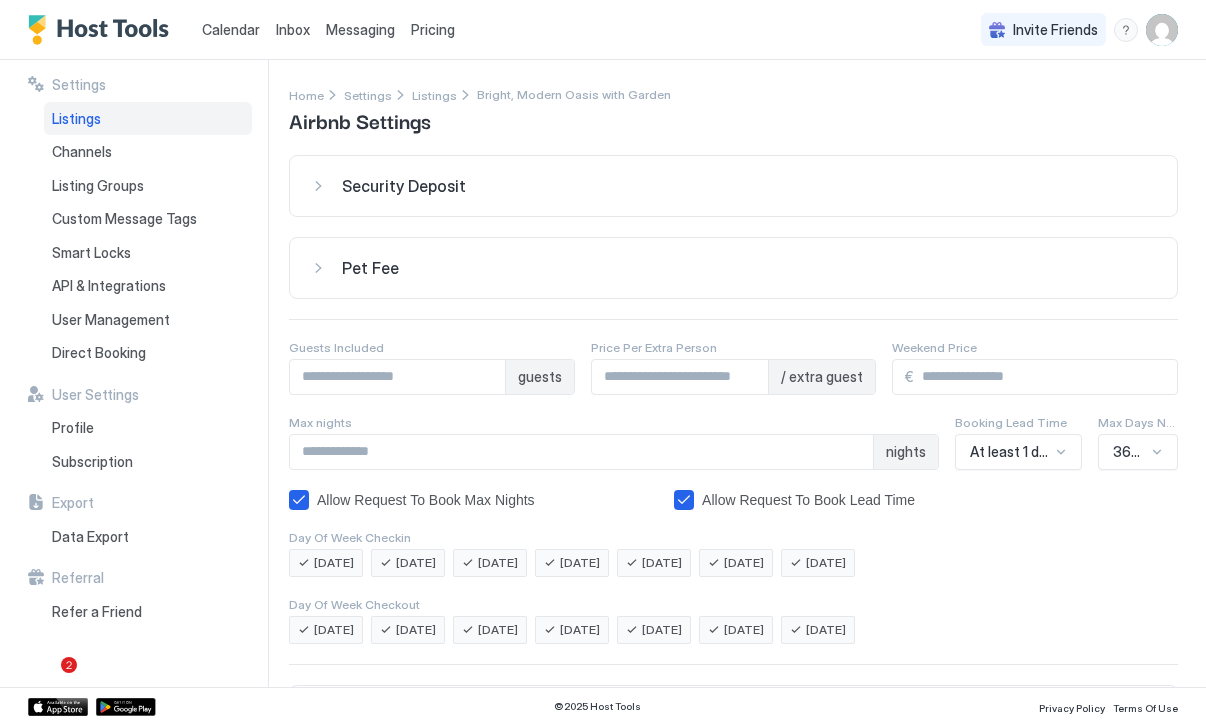 click on "365 Days" at bounding box center (1138, 452) 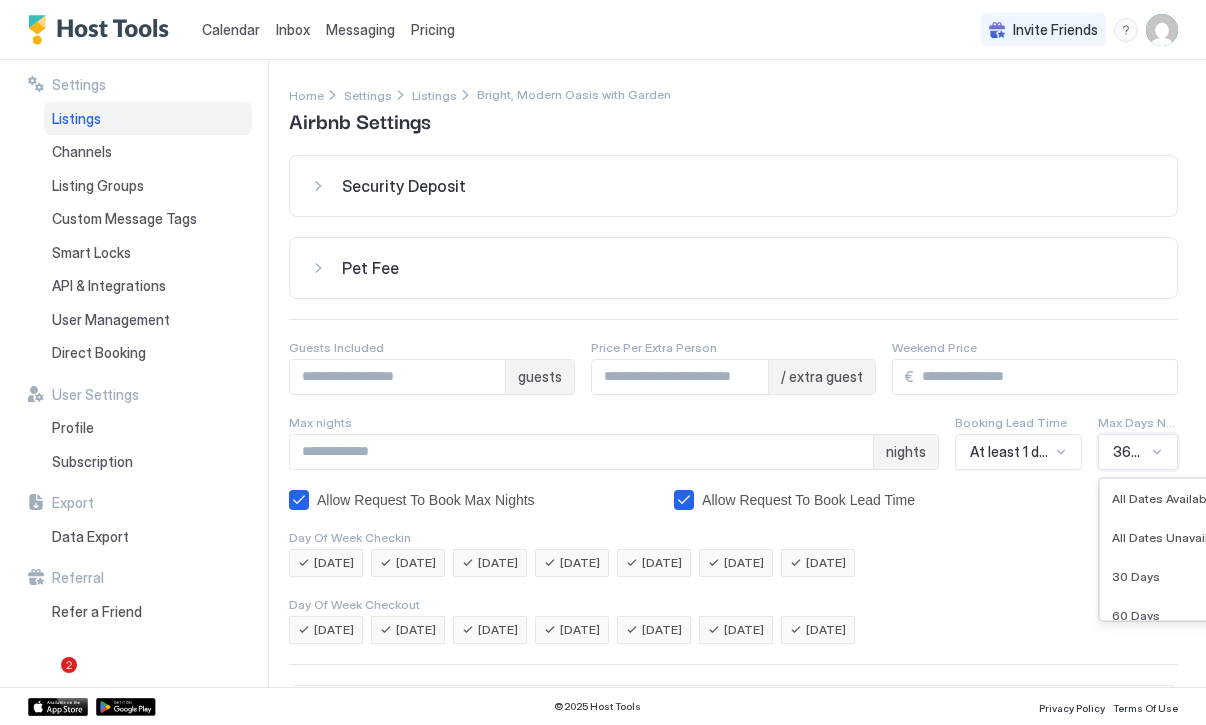 scroll, scrollTop: 160, scrollLeft: 0, axis: vertical 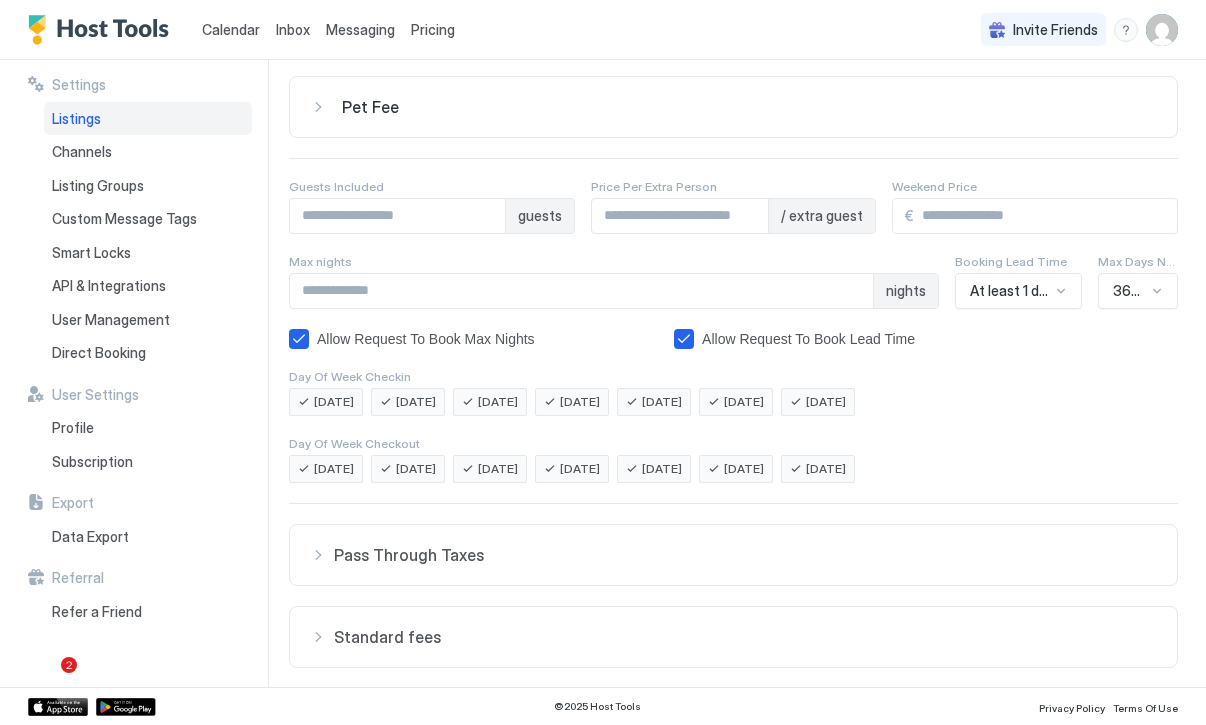 click on "Security Deposit € Pet Fee € Guests Included * guests Price Per Extra Person * / extra guest Weekend Price € Max nights *** nights Booking Lead Time At least 1 day notice Max Days Notice 365 Days Allow Request To Book Max Nights Allow Request To Book Lead Time Day Of Week Checkin [DATE] [DATE] [DATE] [DATE] [DATE] [DATE] [DATE] Day Of Week Checkout [DATE] [DATE] [DATE] [DATE] [DATE] [DATE] [DATE] Pass Through Taxes Taxes Type Amount Type Amount Tax ID TOT ID - Add new tax Standard fees Fee Type Unit Amount Collection - Cleaning fee - € 50 /group At time of booking Add fee Pricing Rules Rule type Days Price change - Long-term stay adjustment 7 days -10 % Booking ahead discount 60 days -10 % Add new Rule Seasonal Rules Name Pricing Rule Types Price Change Availability rules - Add new Rule Cancel Save" at bounding box center [733, 442] 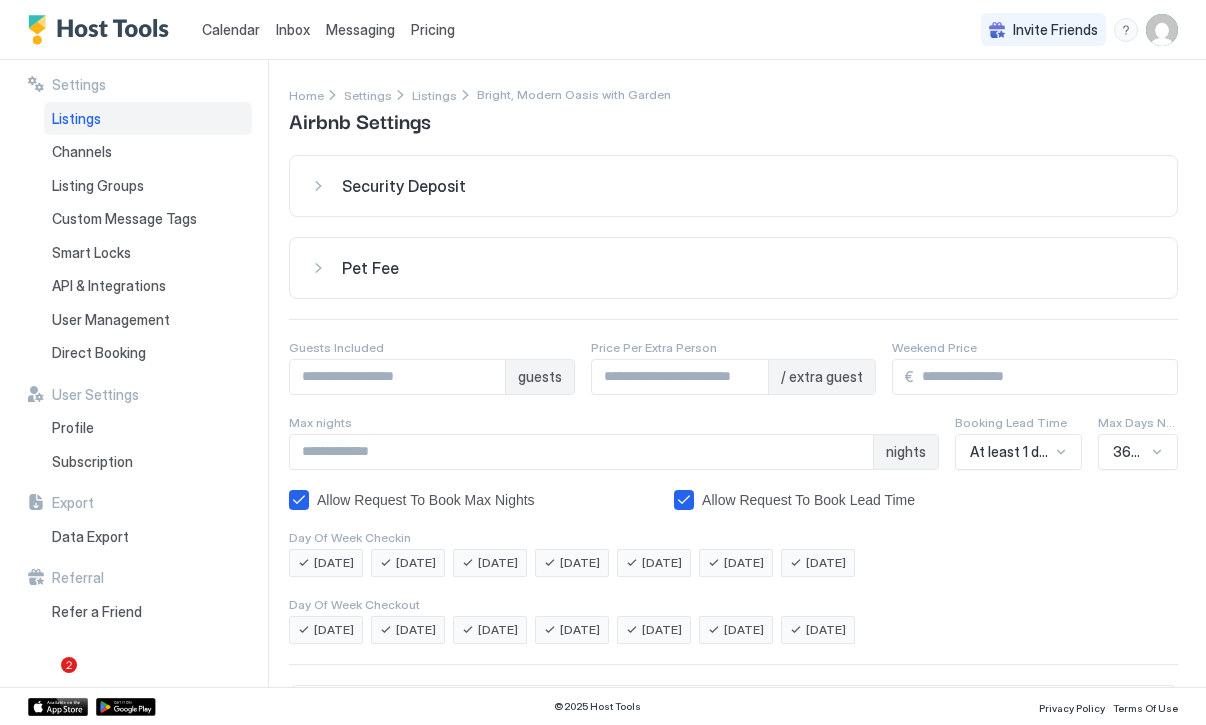 scroll, scrollTop: 0, scrollLeft: 0, axis: both 